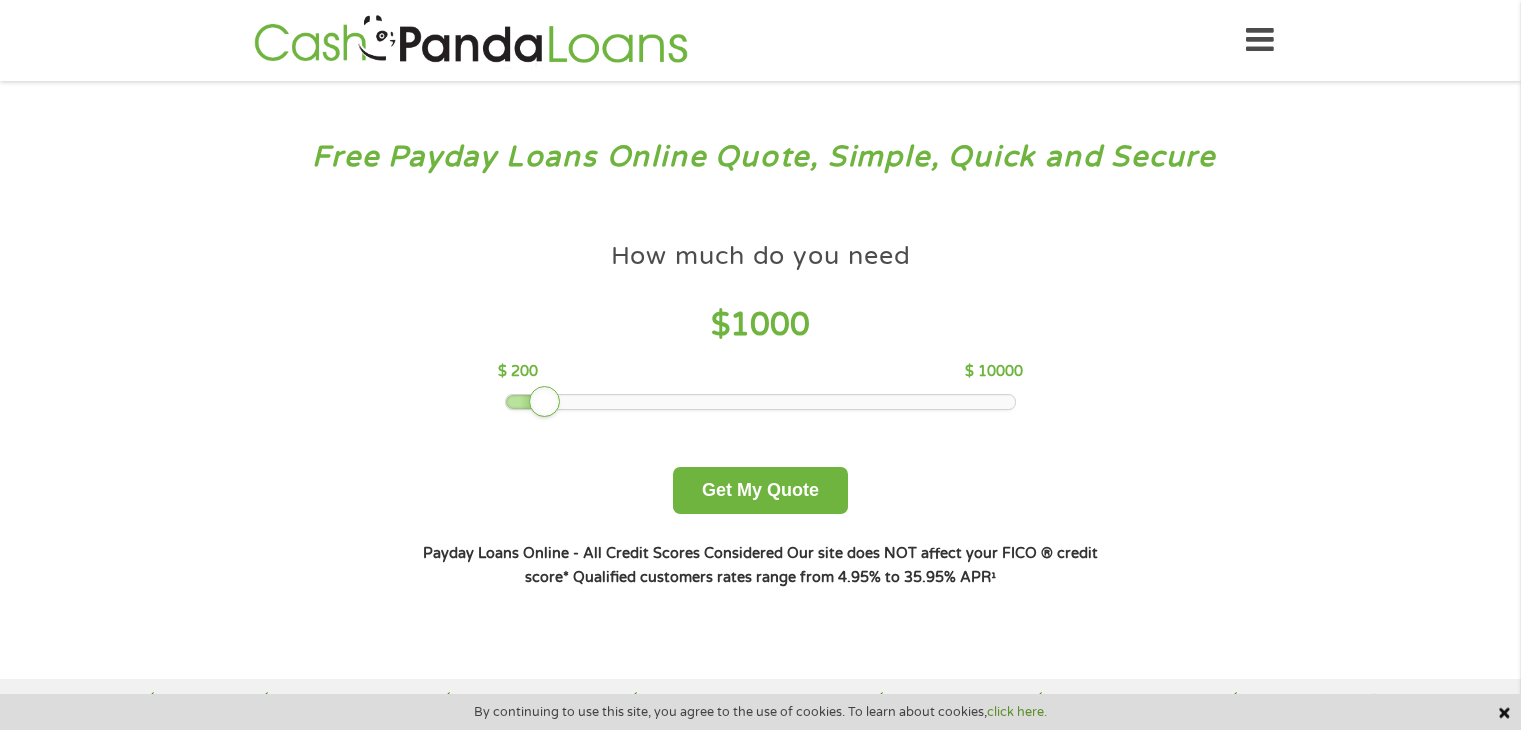 scroll, scrollTop: 0, scrollLeft: 0, axis: both 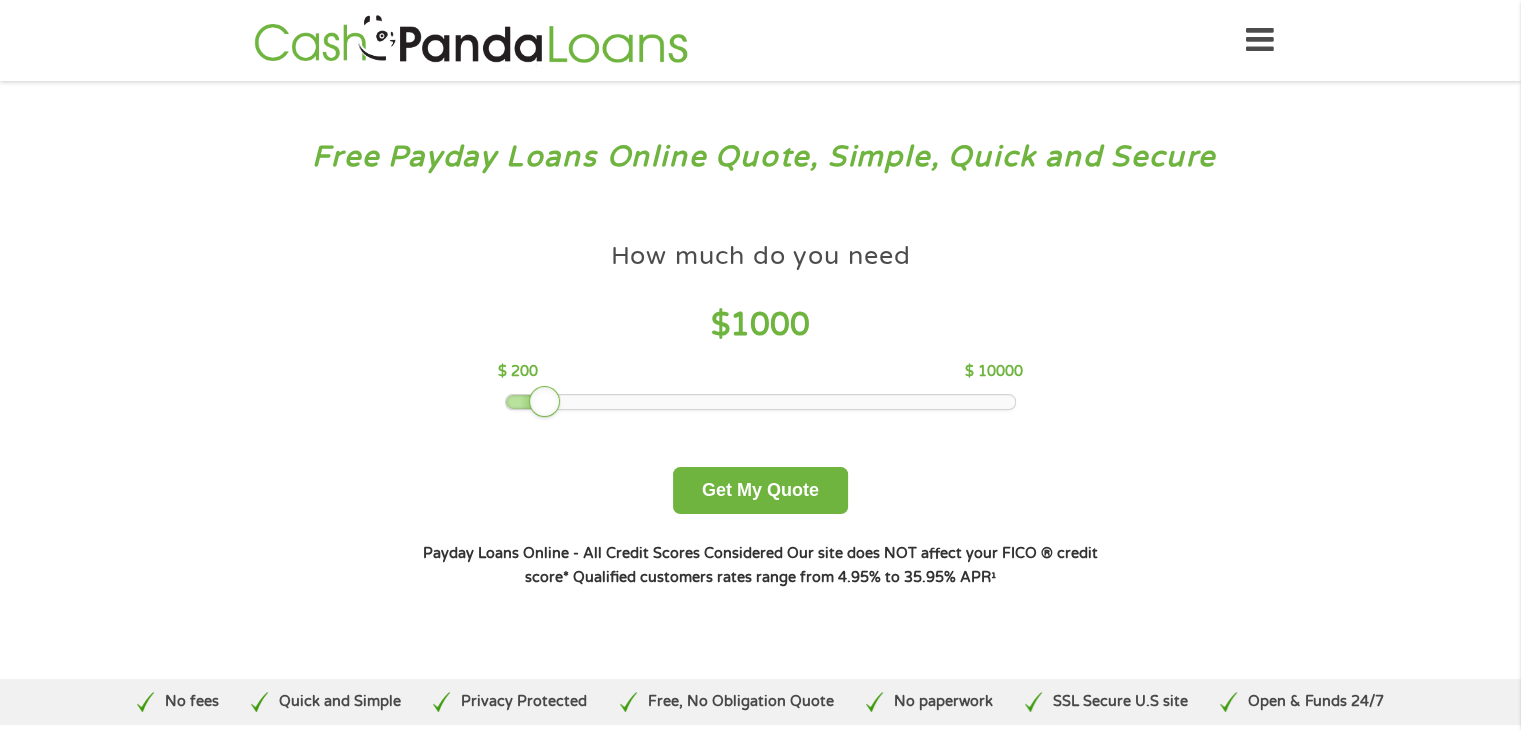click on "1000" at bounding box center [770, 325] 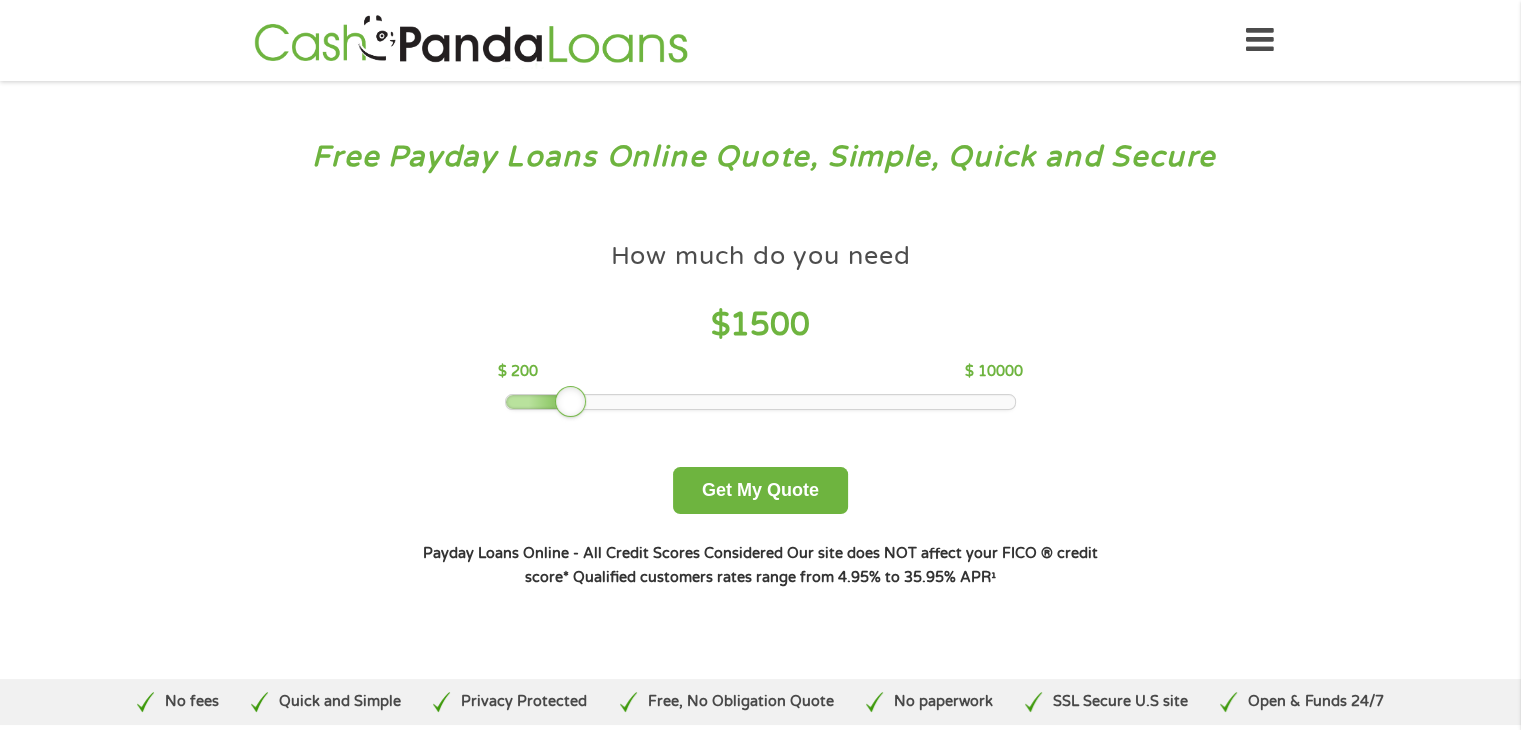 drag, startPoint x: 541, startPoint y: 406, endPoint x: 568, endPoint y: 409, distance: 27.166155 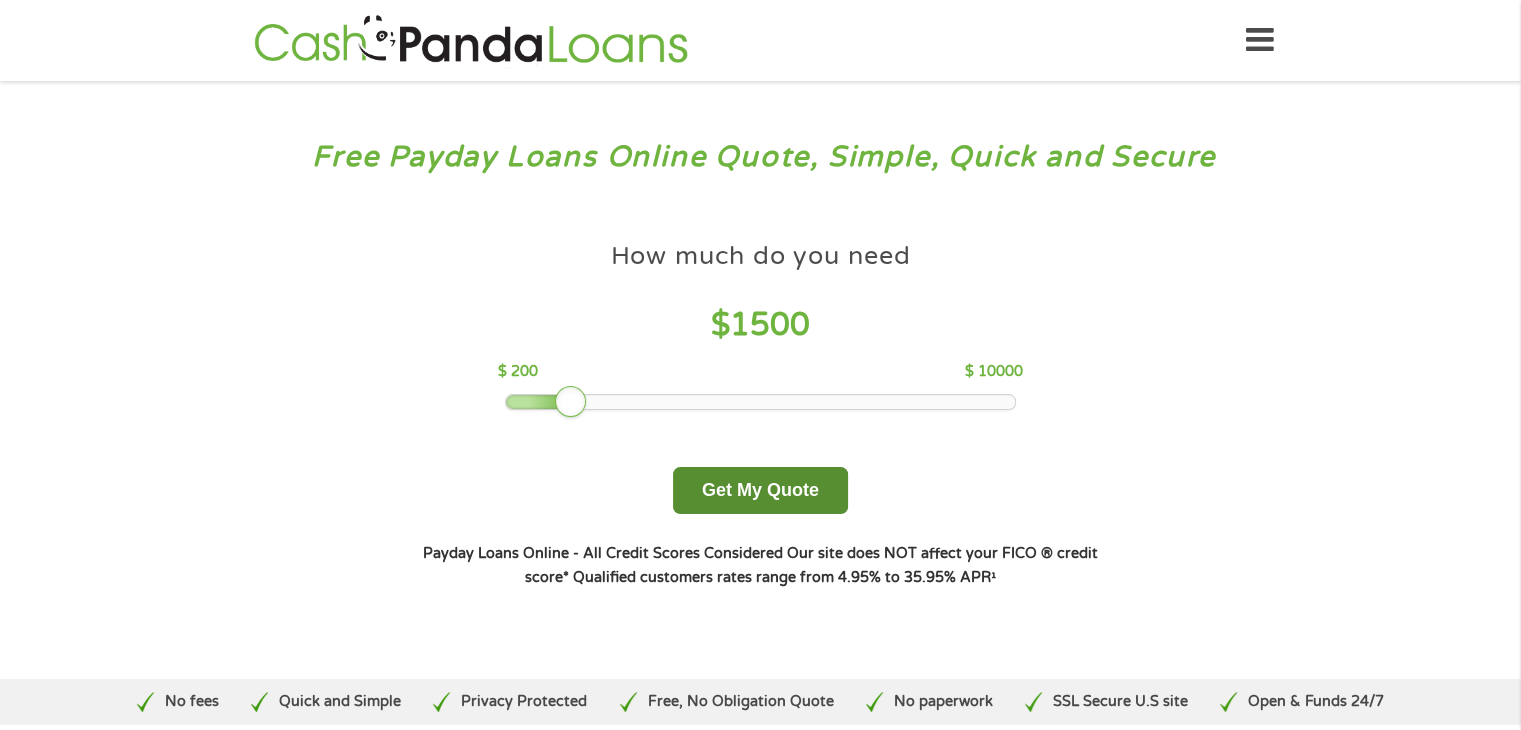 click on "Get My Quote" at bounding box center [760, 490] 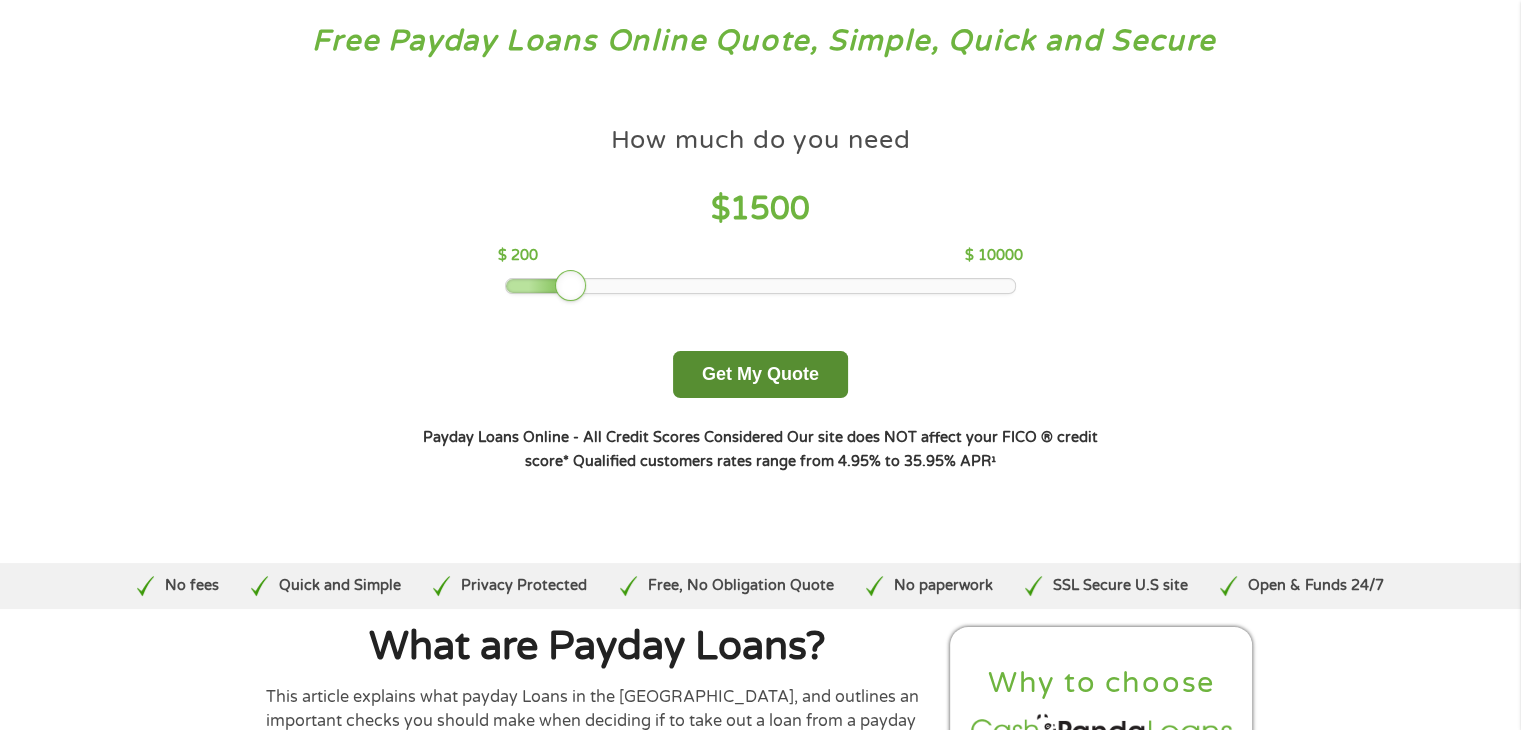 scroll, scrollTop: 56, scrollLeft: 0, axis: vertical 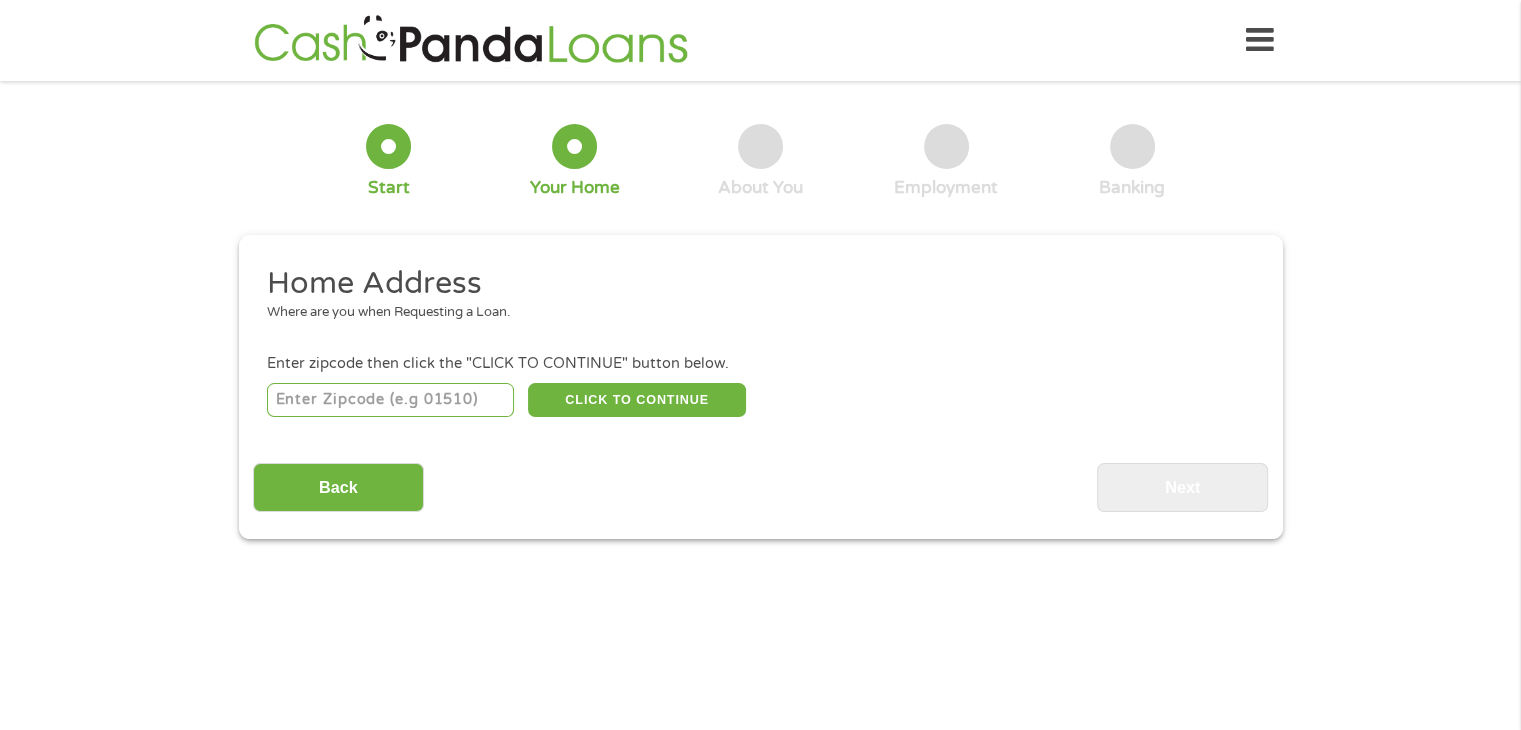 click at bounding box center (390, 400) 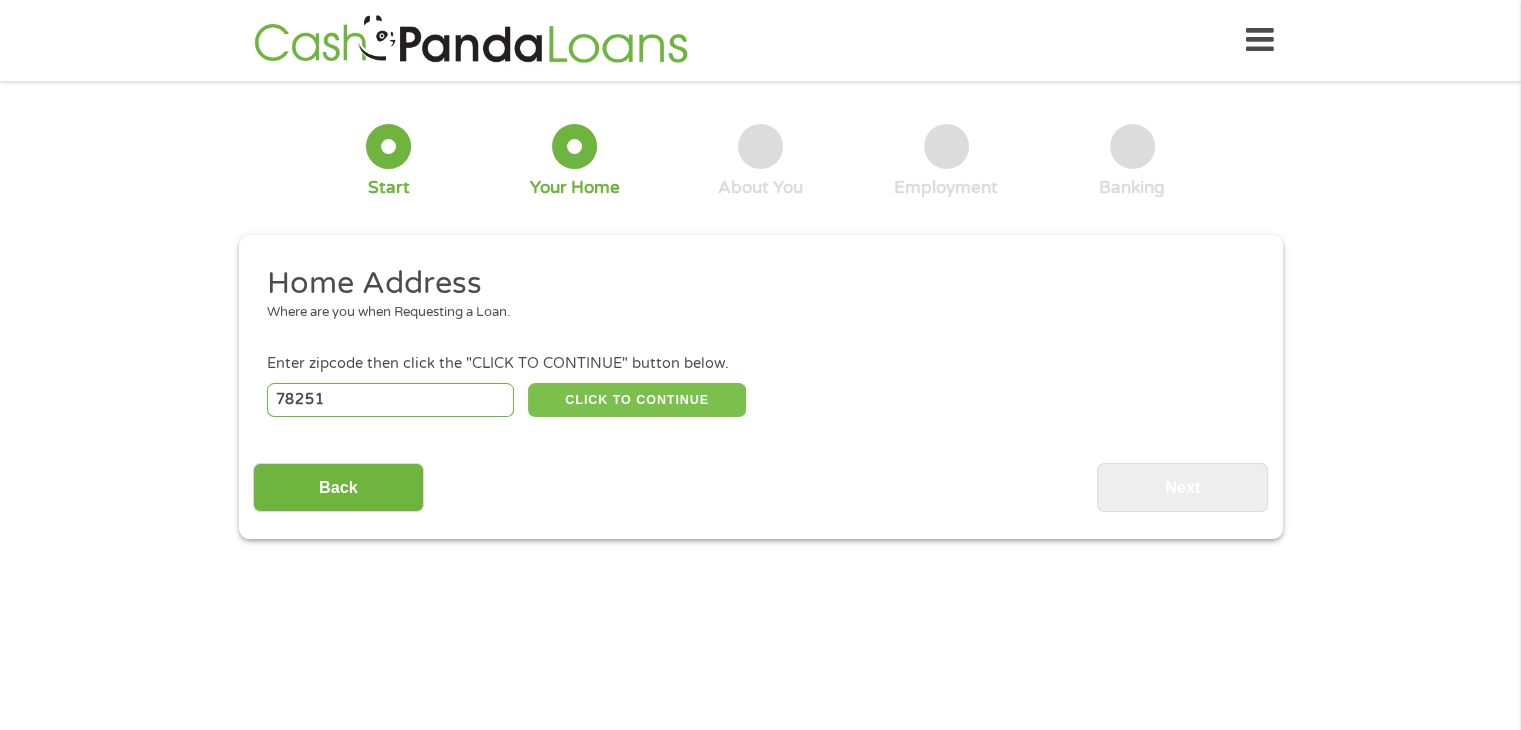 type on "78251" 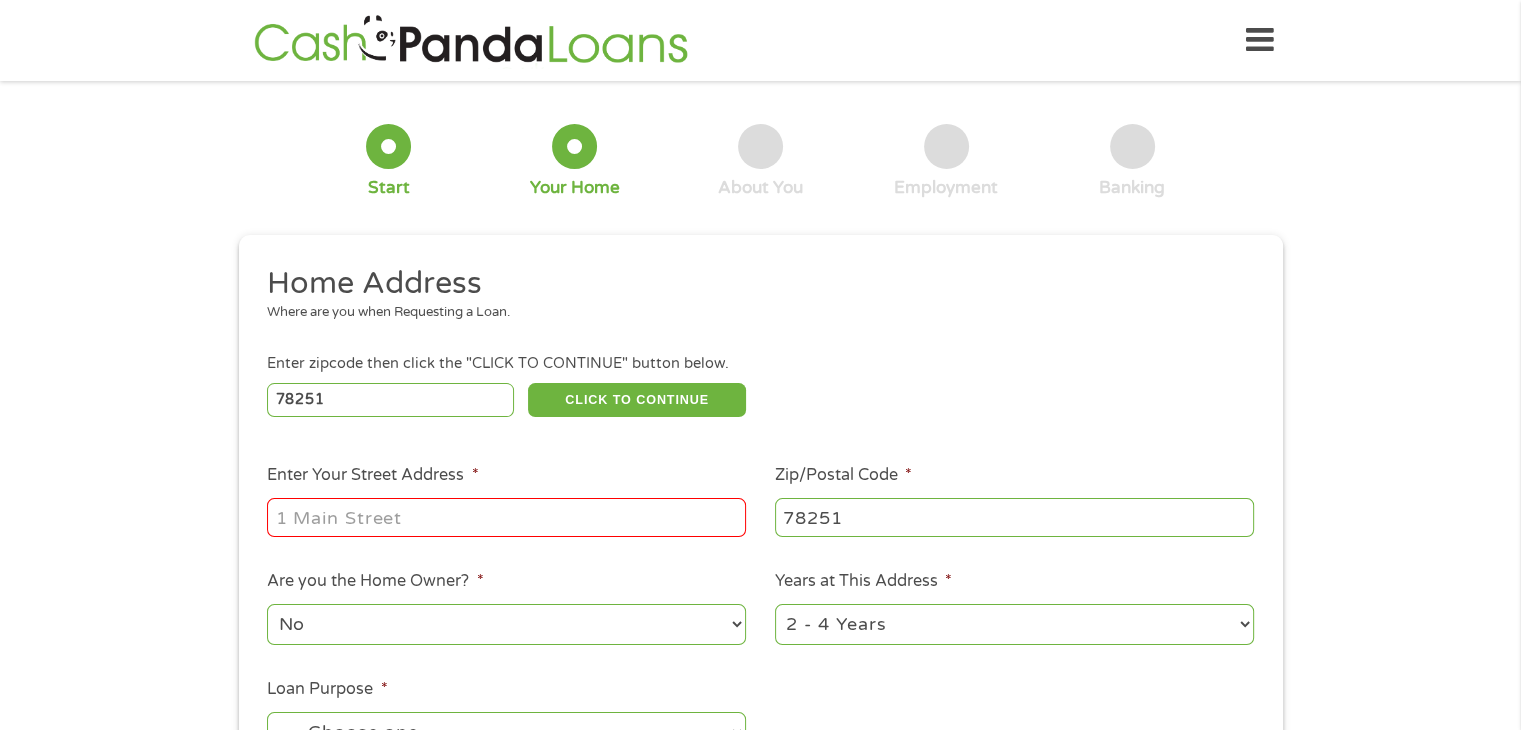 click on "Enter Your Street Address *" at bounding box center (506, 517) 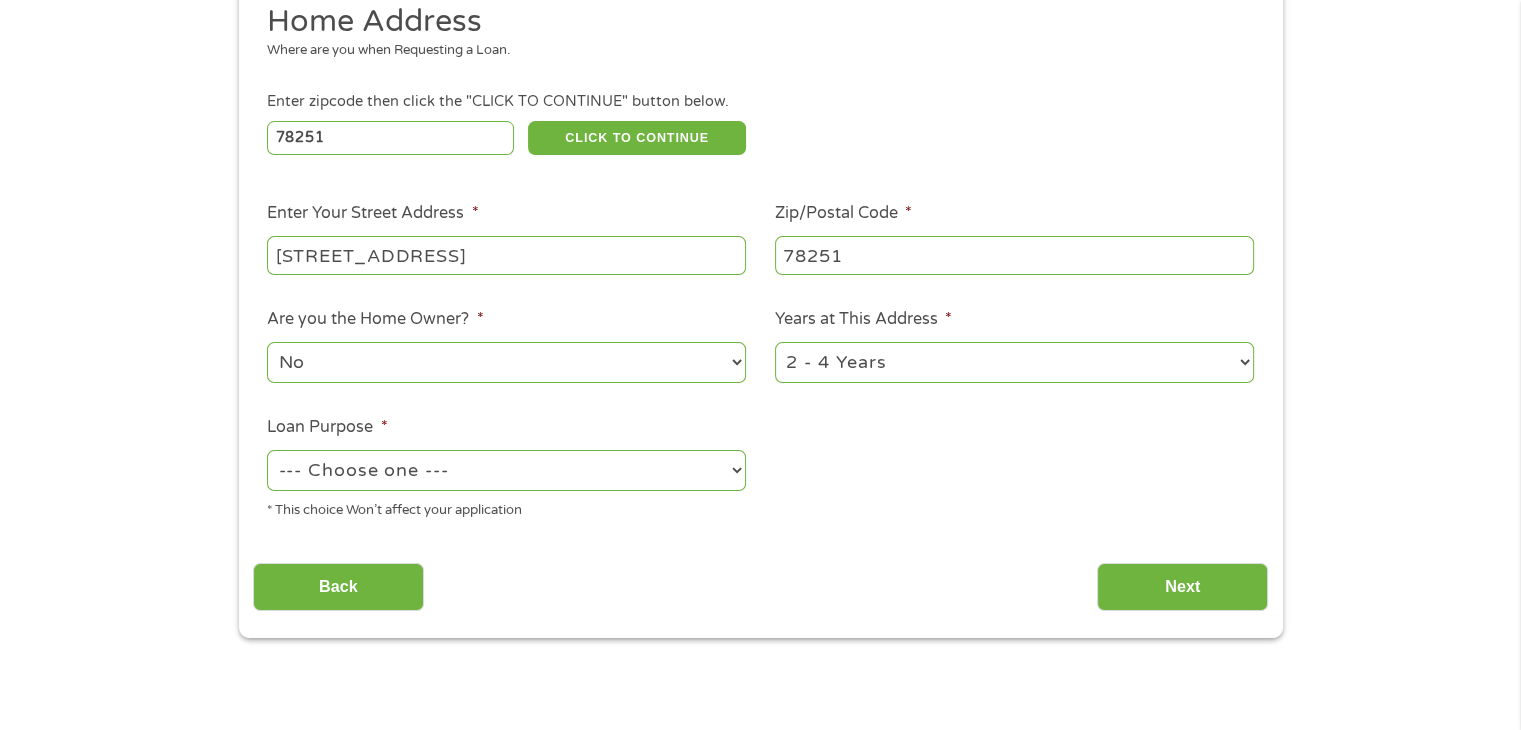 scroll, scrollTop: 270, scrollLeft: 0, axis: vertical 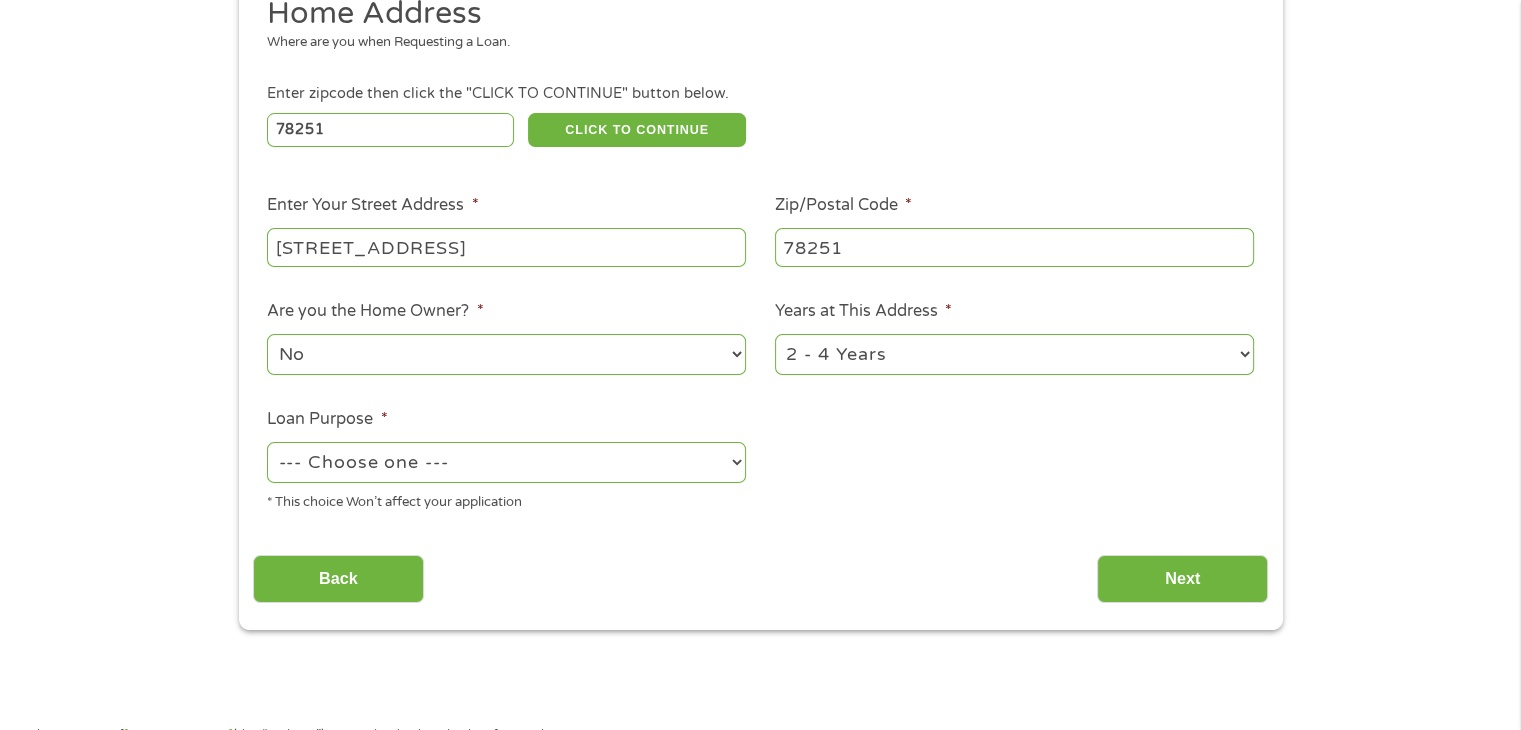 type on "[STREET_ADDRESS]" 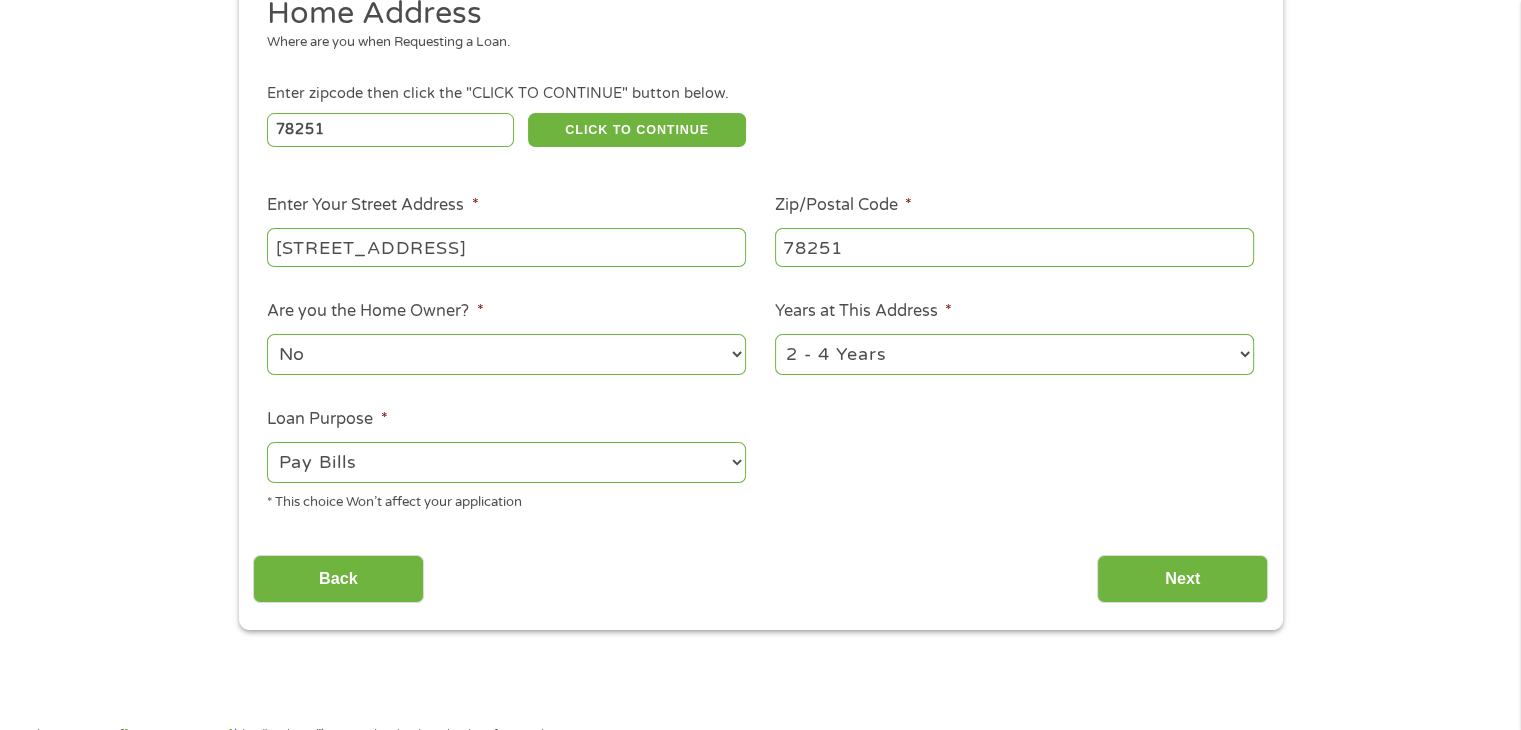 click on "--- Choose one --- Pay Bills Debt Consolidation Home Improvement Major Purchase Car Loan Short Term Cash Medical Expenses Other" at bounding box center (506, 462) 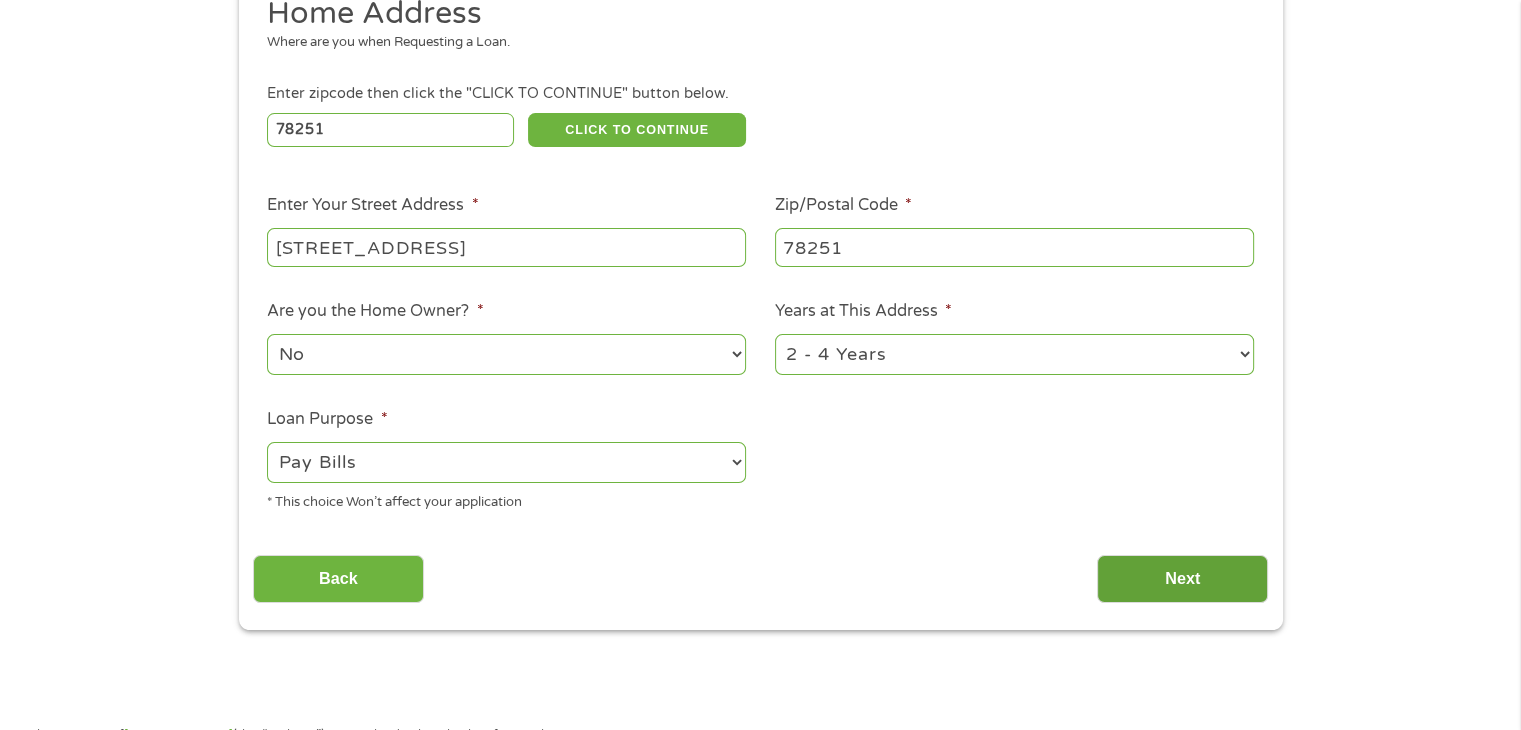 click on "Next" at bounding box center [1182, 579] 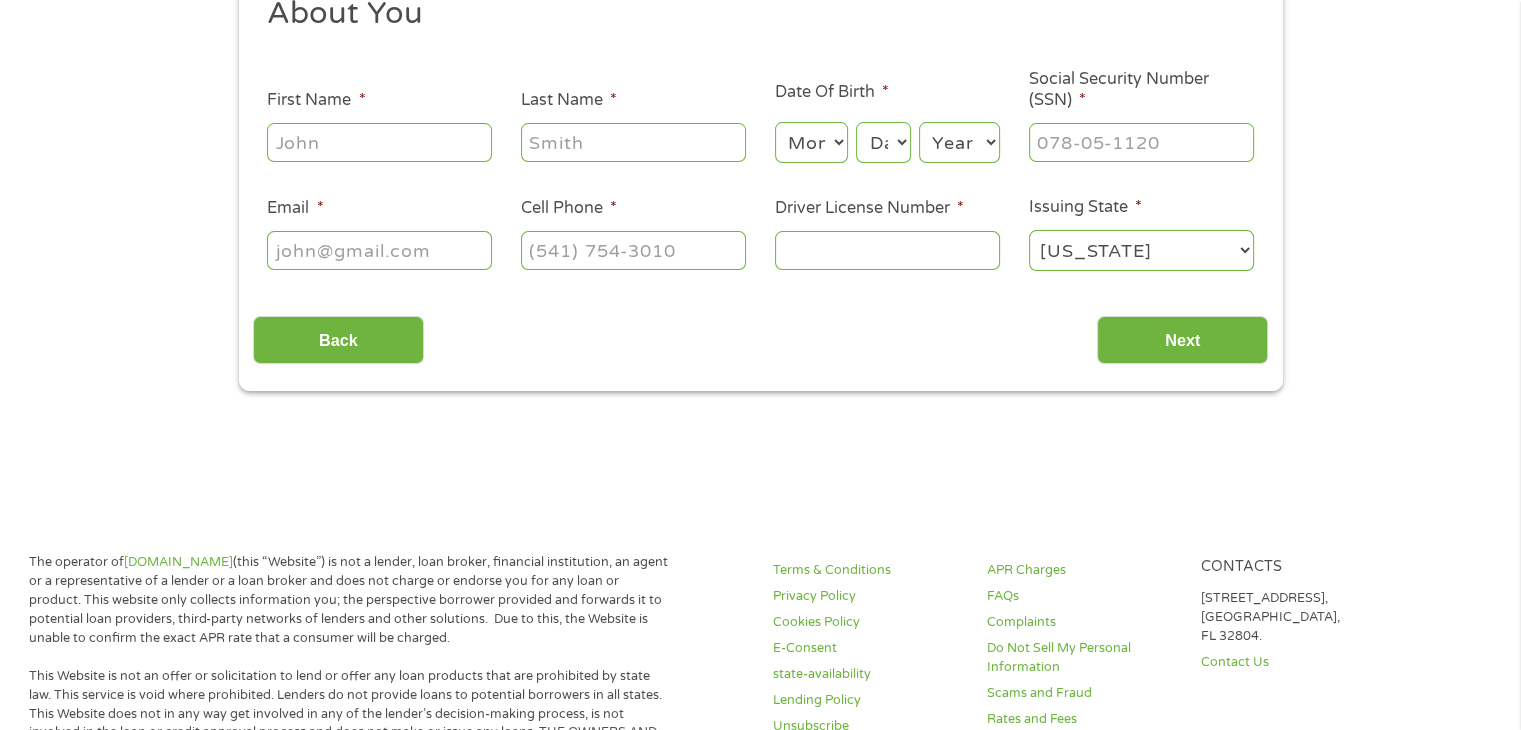 scroll, scrollTop: 18, scrollLeft: 0, axis: vertical 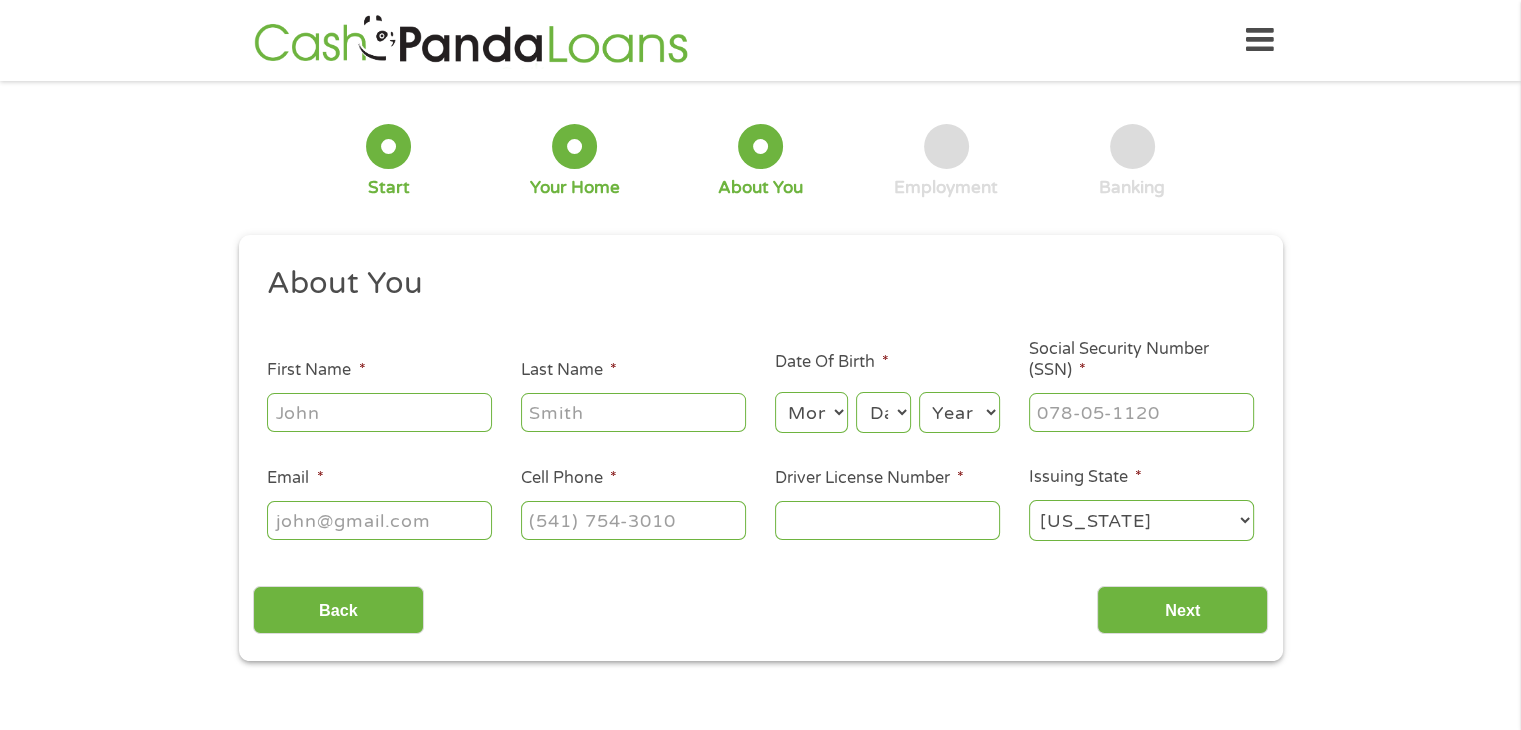 click on "First Name *" at bounding box center [379, 412] 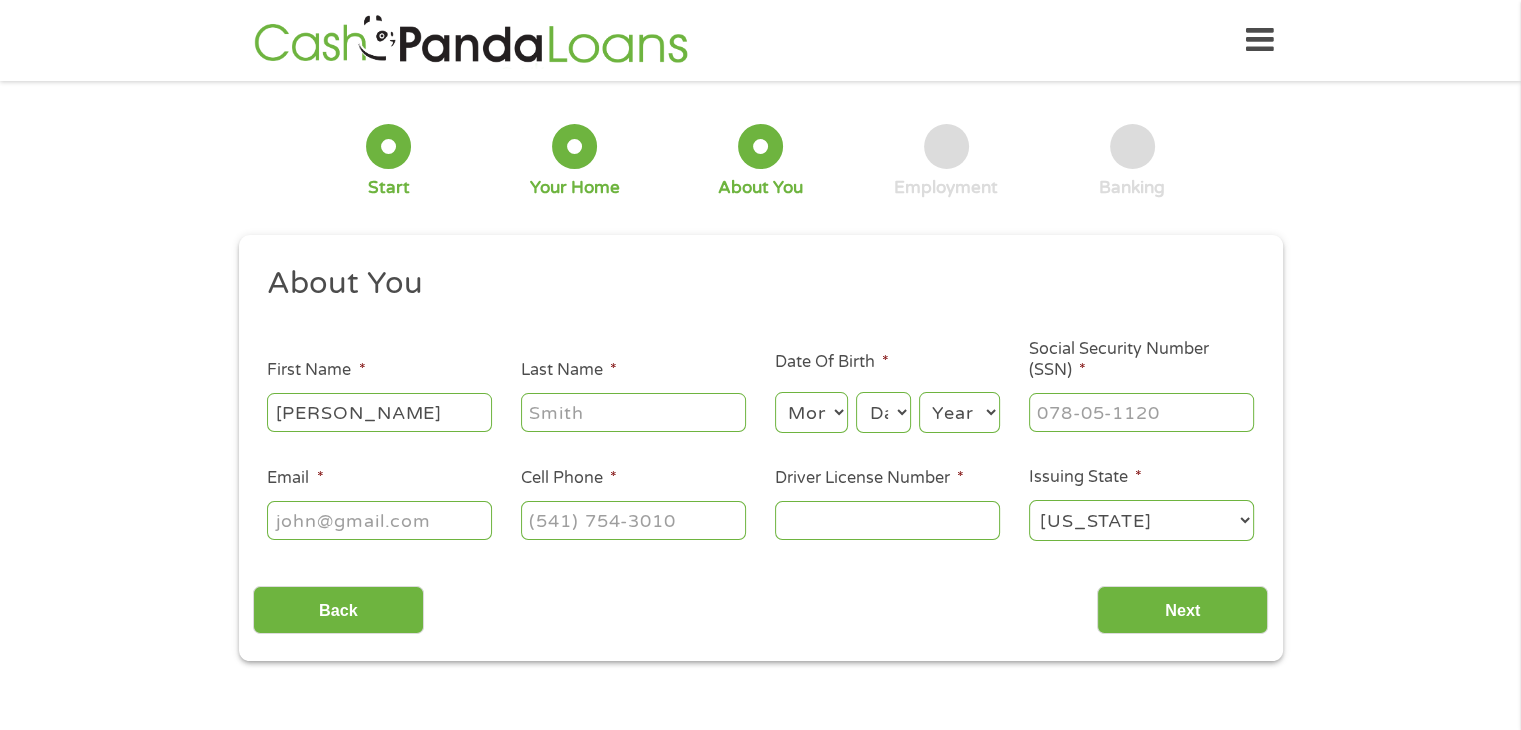 type on "[PERSON_NAME]" 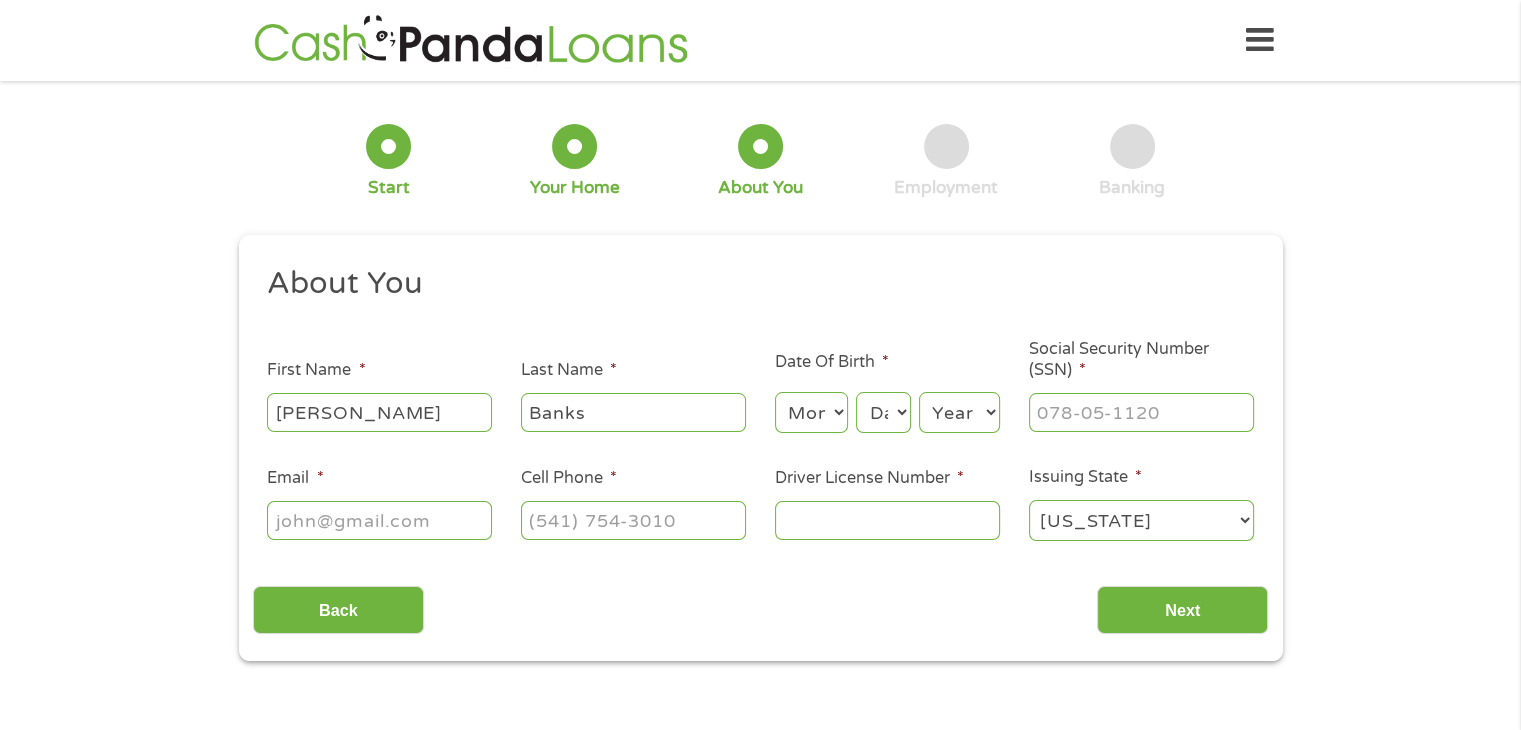 type on "Banks" 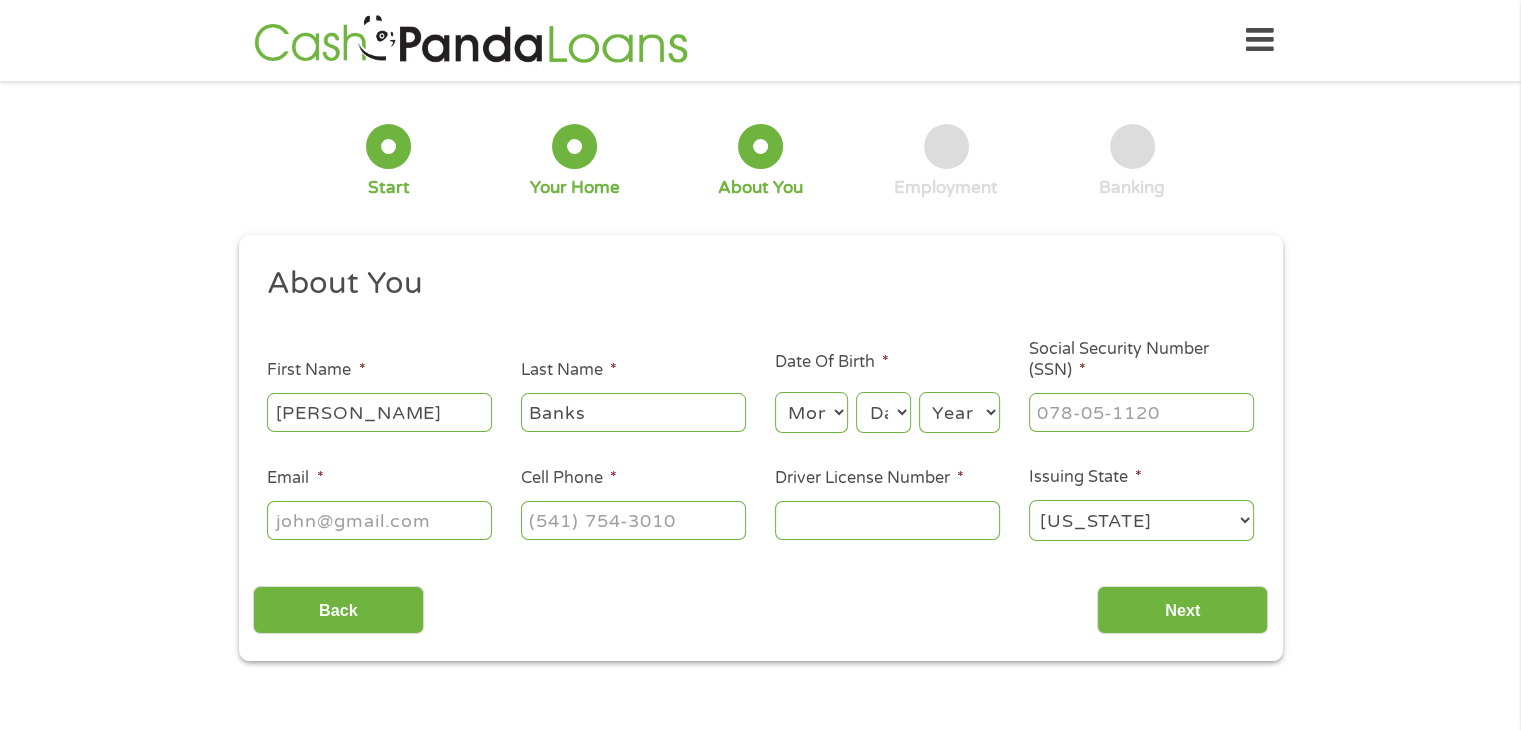 click on "Month 1 2 3 4 5 6 7 8 9 10 11 12" at bounding box center [811, 412] 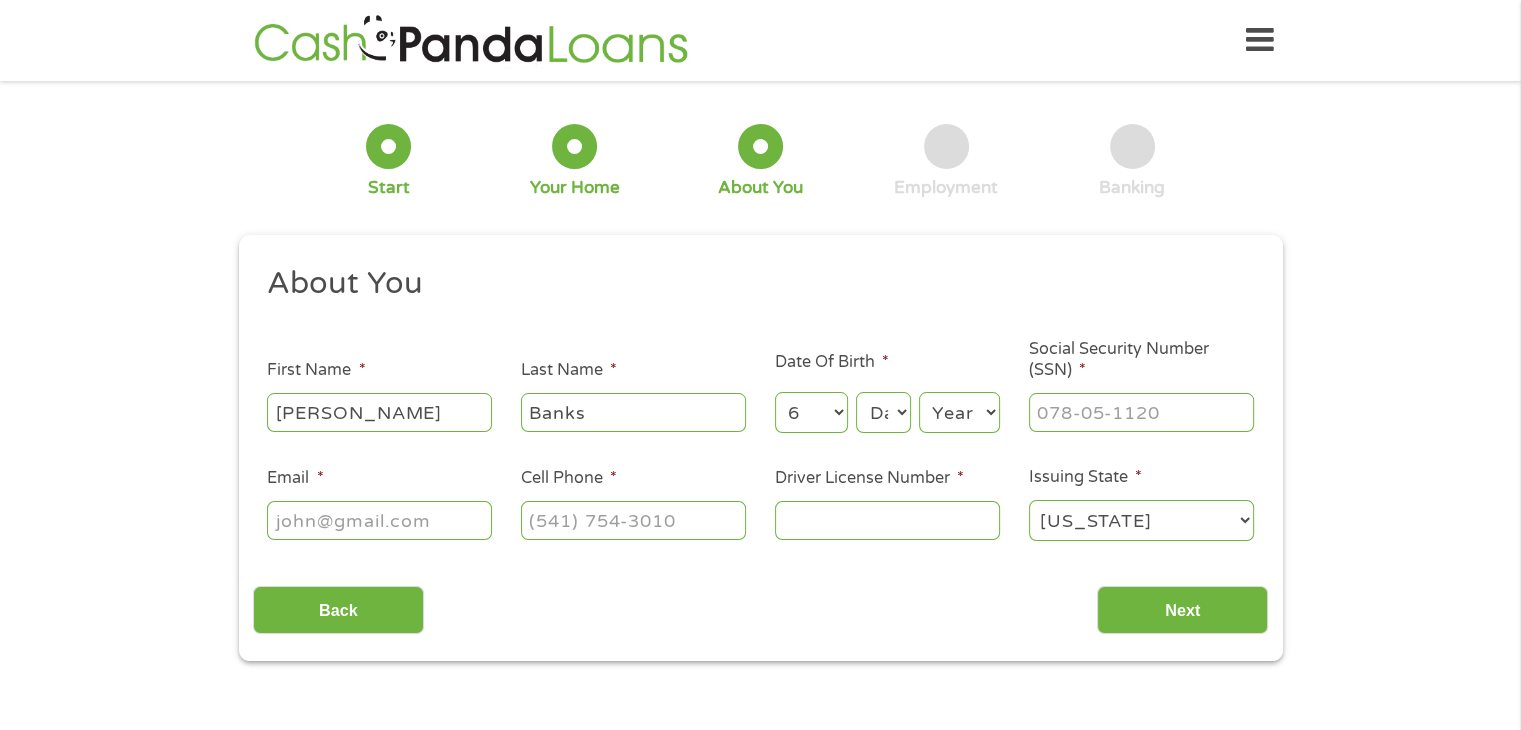 click on "Month 1 2 3 4 5 6 7 8 9 10 11 12" at bounding box center (811, 412) 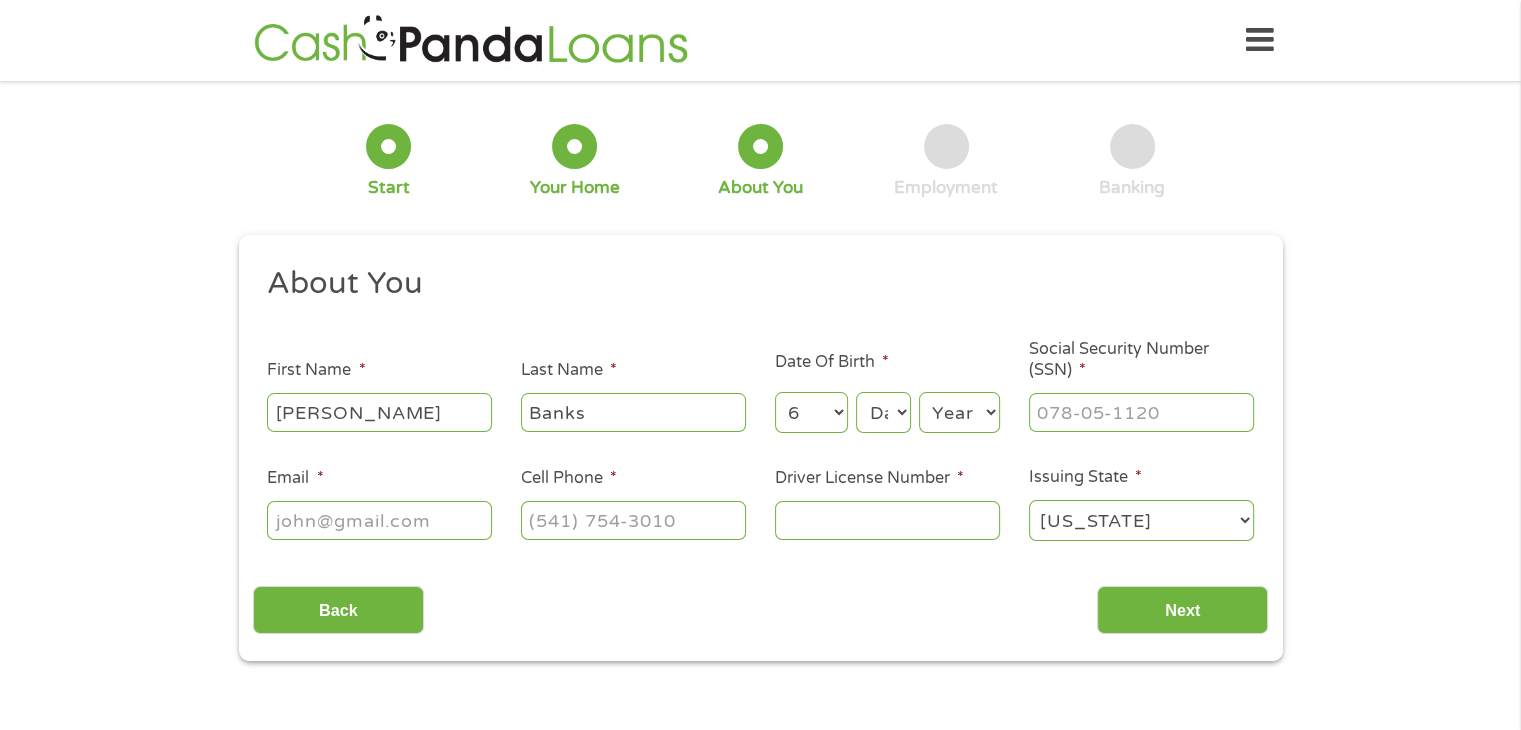 select on "17" 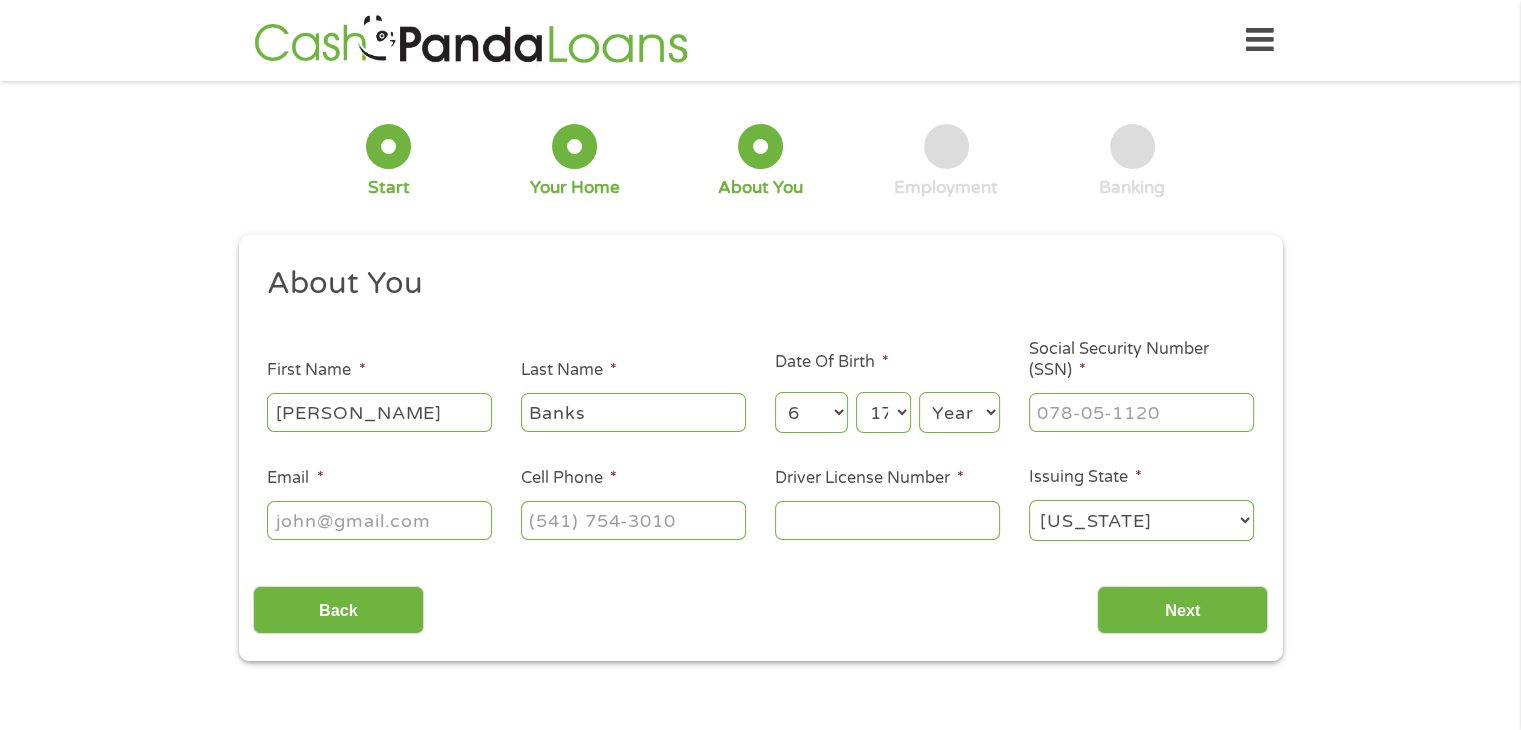 click on "Day 1 2 3 4 5 6 7 8 9 10 11 12 13 14 15 16 17 18 19 20 21 22 23 24 25 26 27 28 29 30 31" at bounding box center (883, 412) 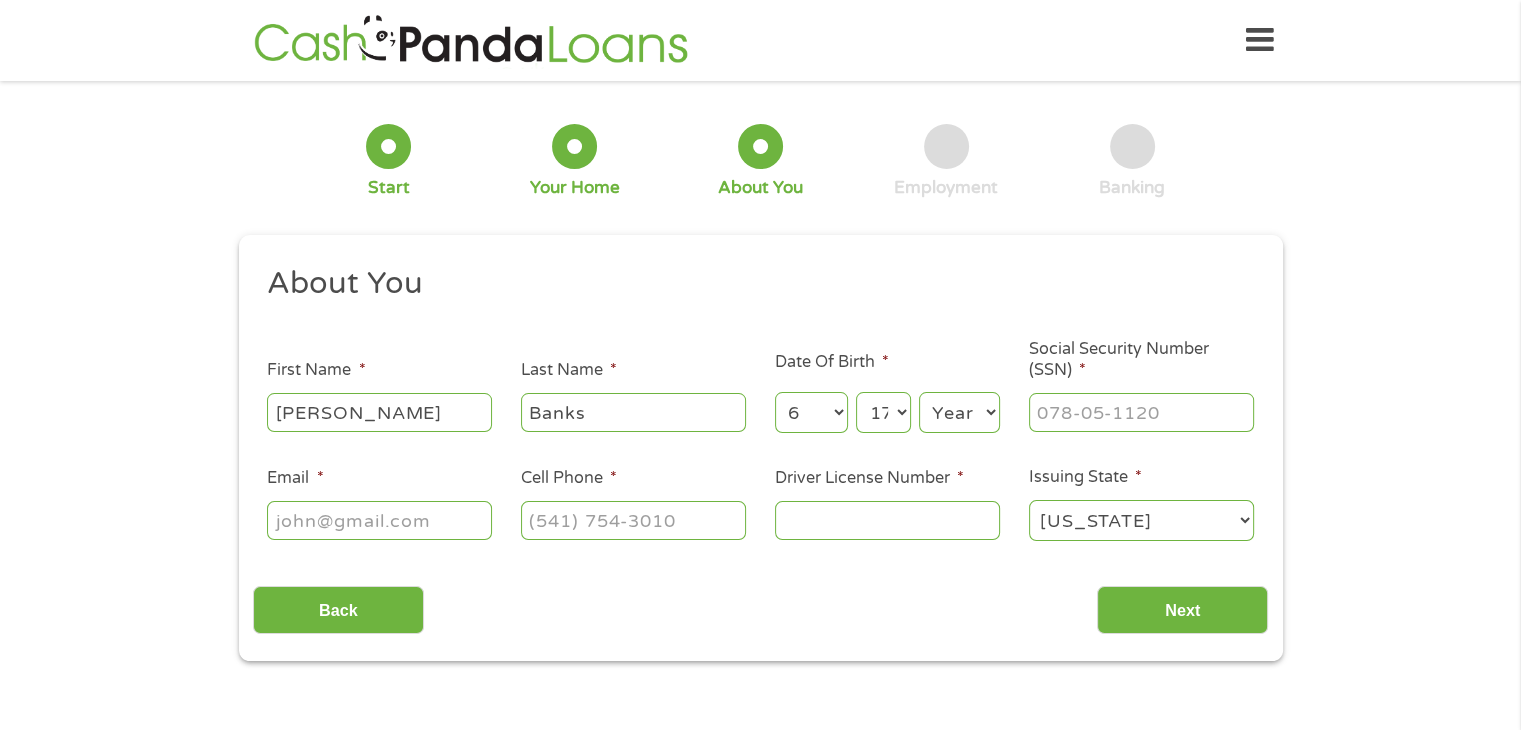 select on "2002" 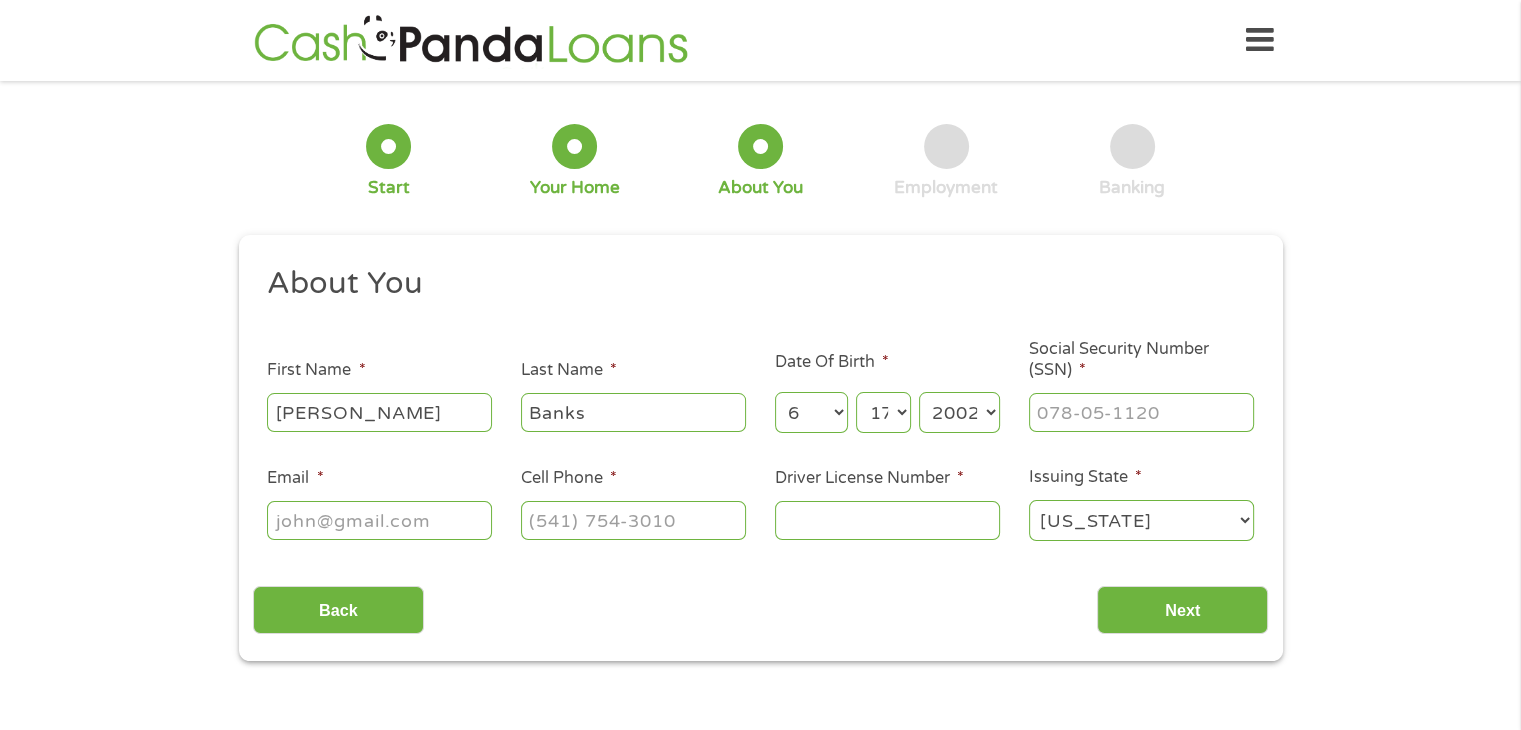 click on "Year [DATE] 2006 2005 2004 2003 2002 2001 2000 1999 1998 1997 1996 1995 1994 1993 1992 1991 1990 1989 1988 1987 1986 1985 1984 1983 1982 1981 1980 1979 1978 1977 1976 1975 1974 1973 1972 1971 1970 1969 1968 1967 1966 1965 1964 1963 1962 1961 1960 1959 1958 1957 1956 1955 1954 1953 1952 1951 1950 1949 1948 1947 1946 1945 1944 1943 1942 1941 1940 1939 1938 1937 1936 1935 1934 1933 1932 1931 1930 1929 1928 1927 1926 1925 1924 1923 1922 1921 1920" at bounding box center [959, 412] 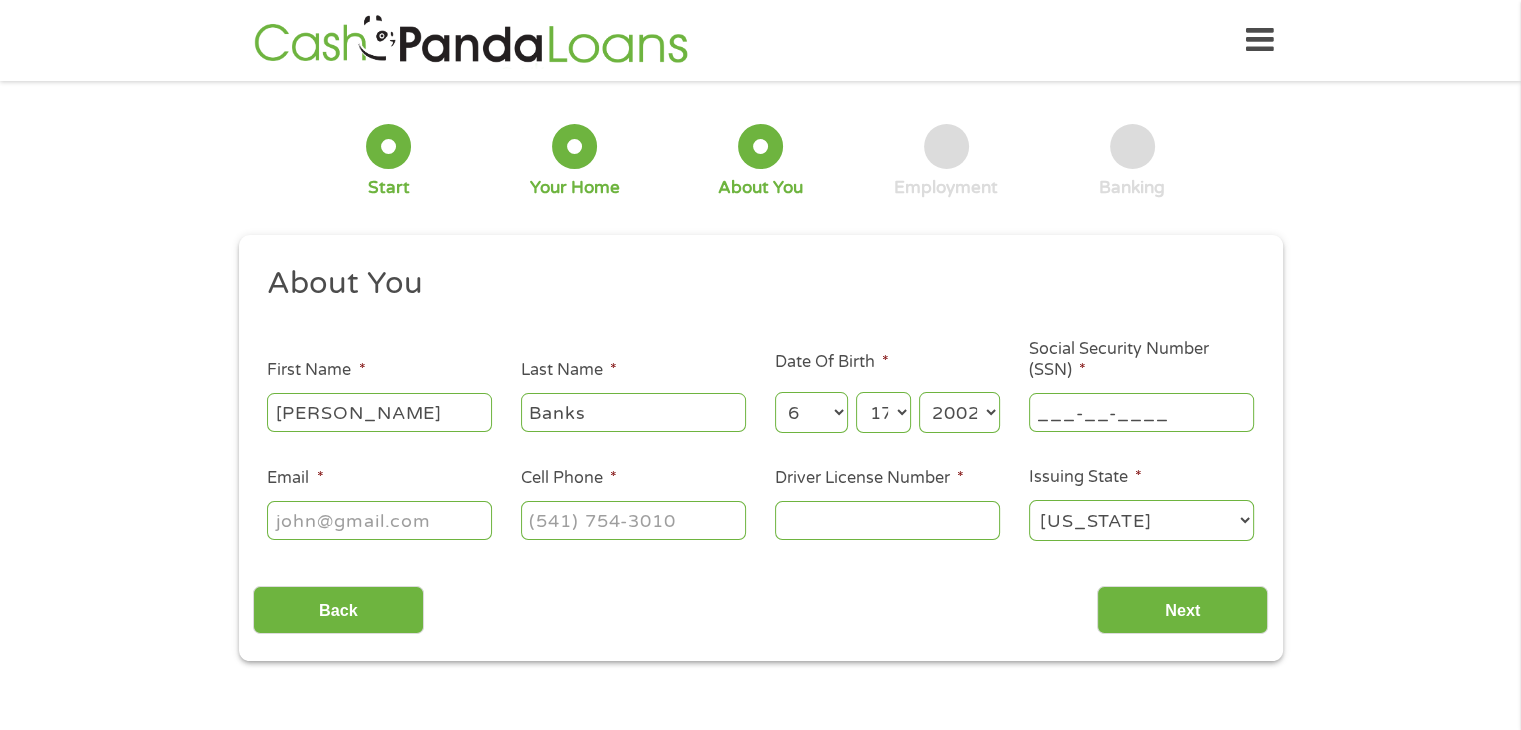 click on "___-__-____" at bounding box center (1141, 412) 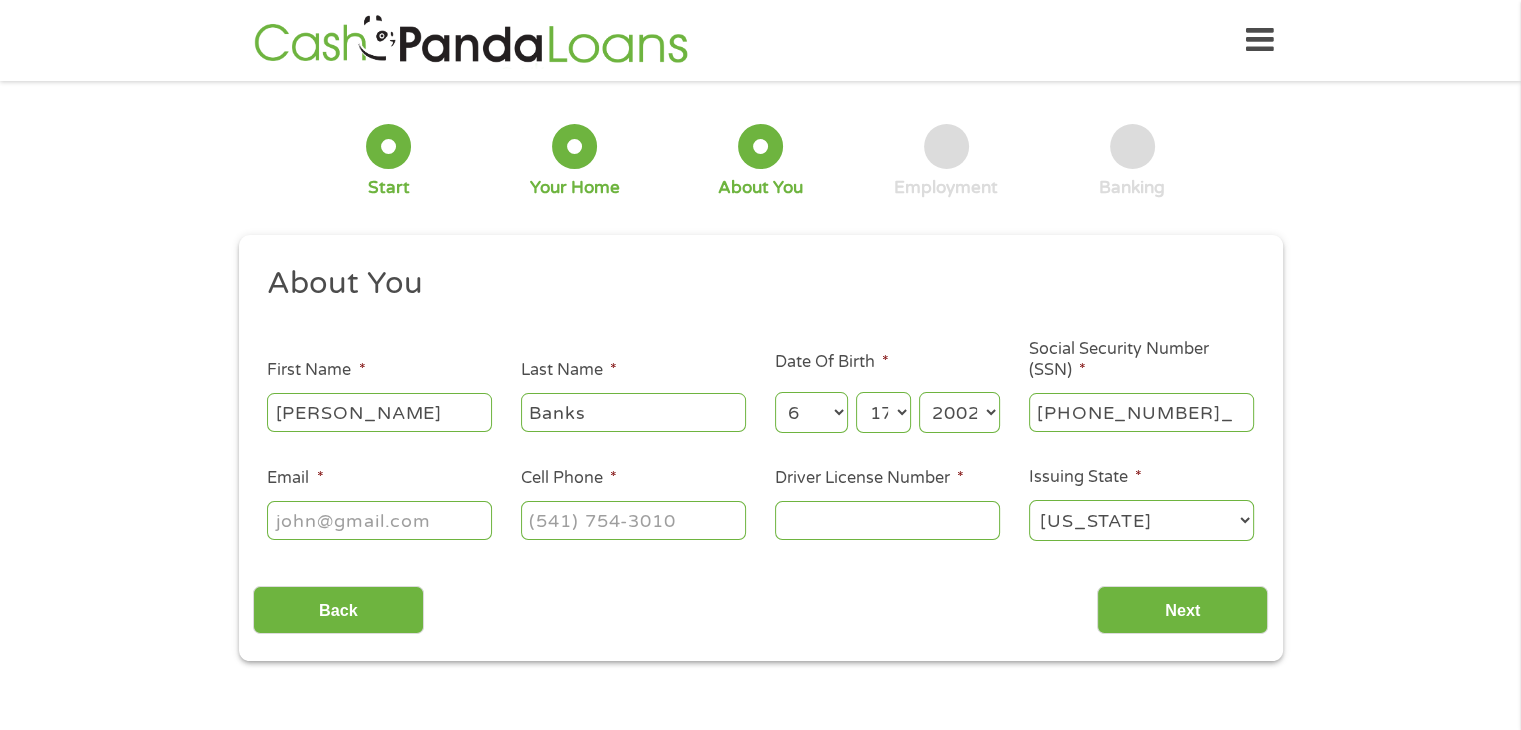 type on "648-28-5469" 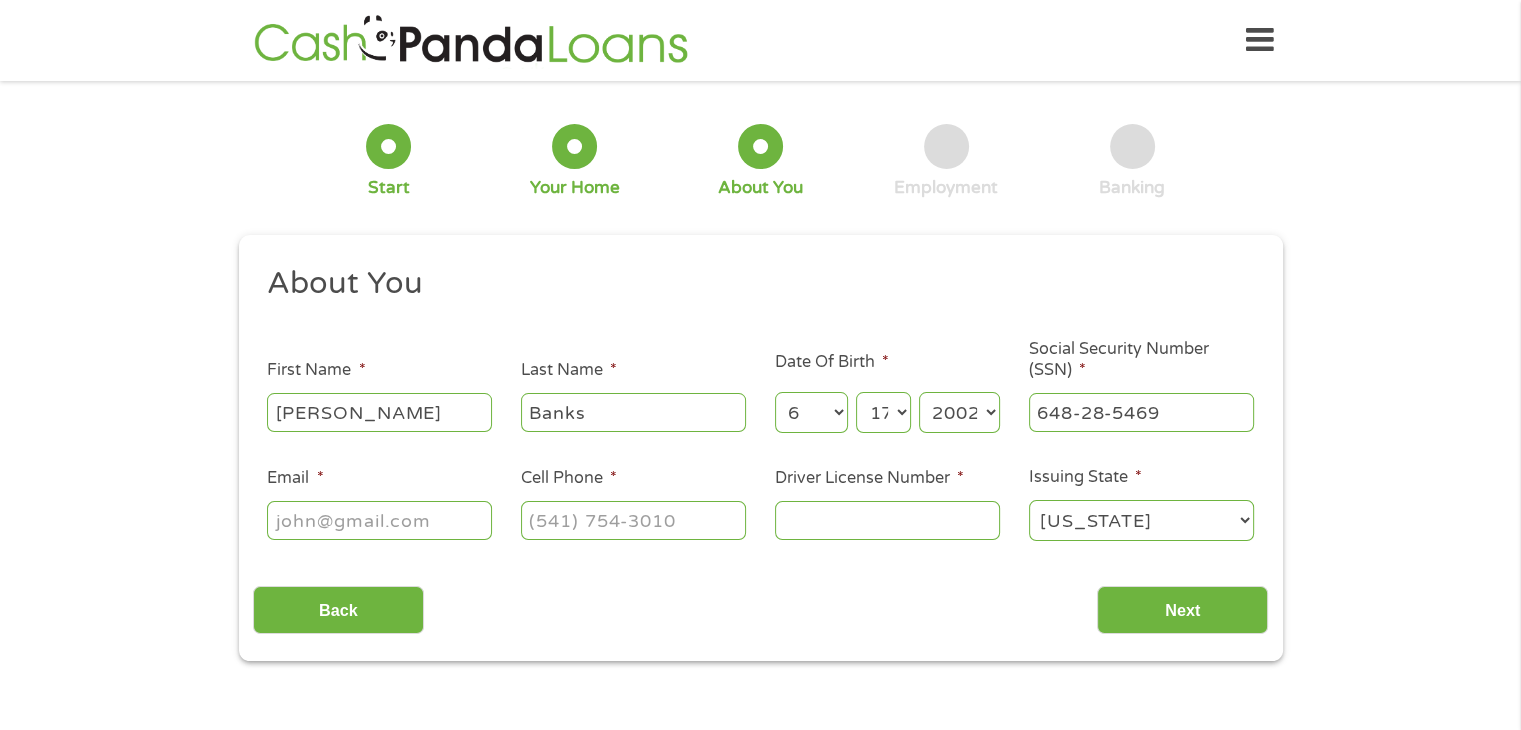 click on "Email *" at bounding box center [379, 520] 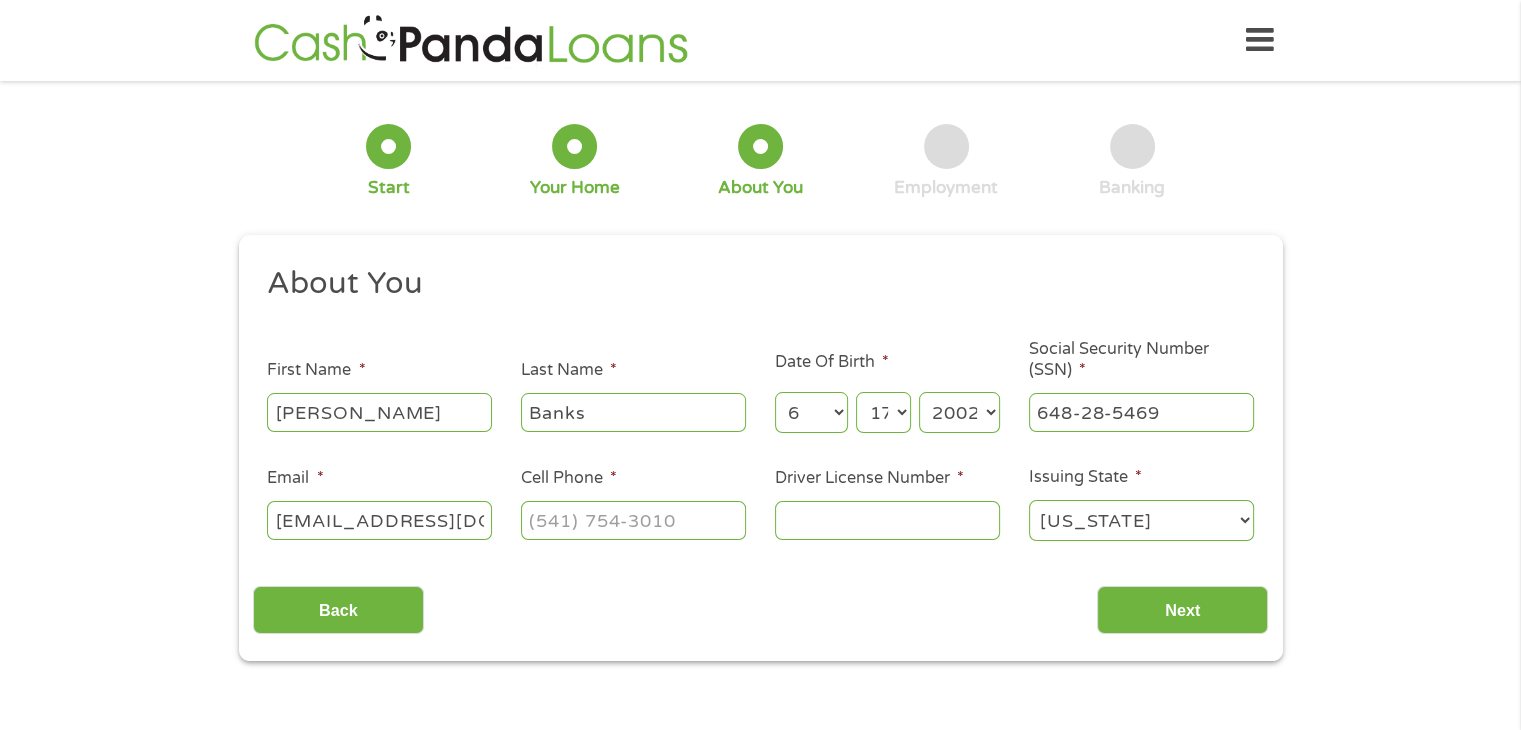 scroll, scrollTop: 0, scrollLeft: 10, axis: horizontal 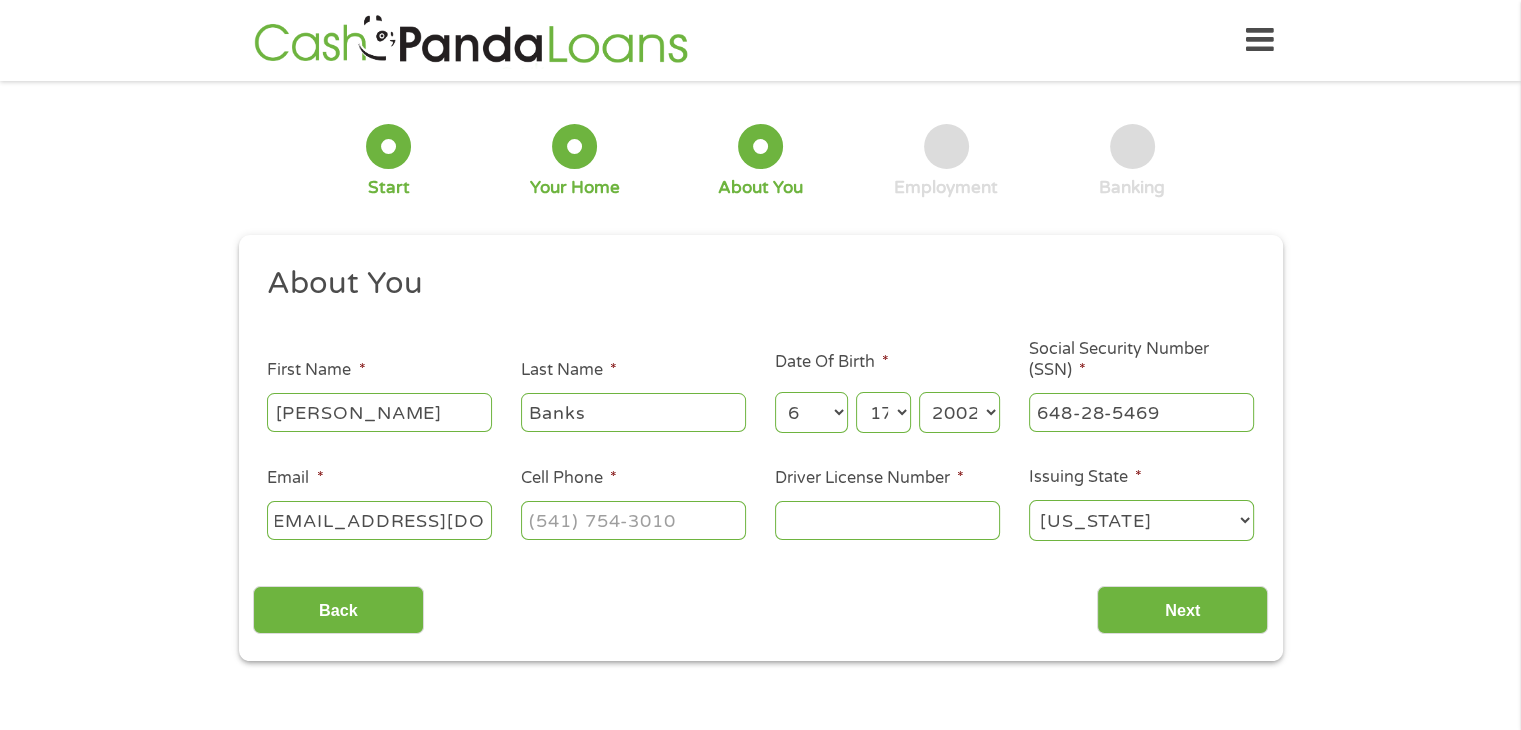 type on "[EMAIL_ADDRESS][DOMAIN_NAME]" 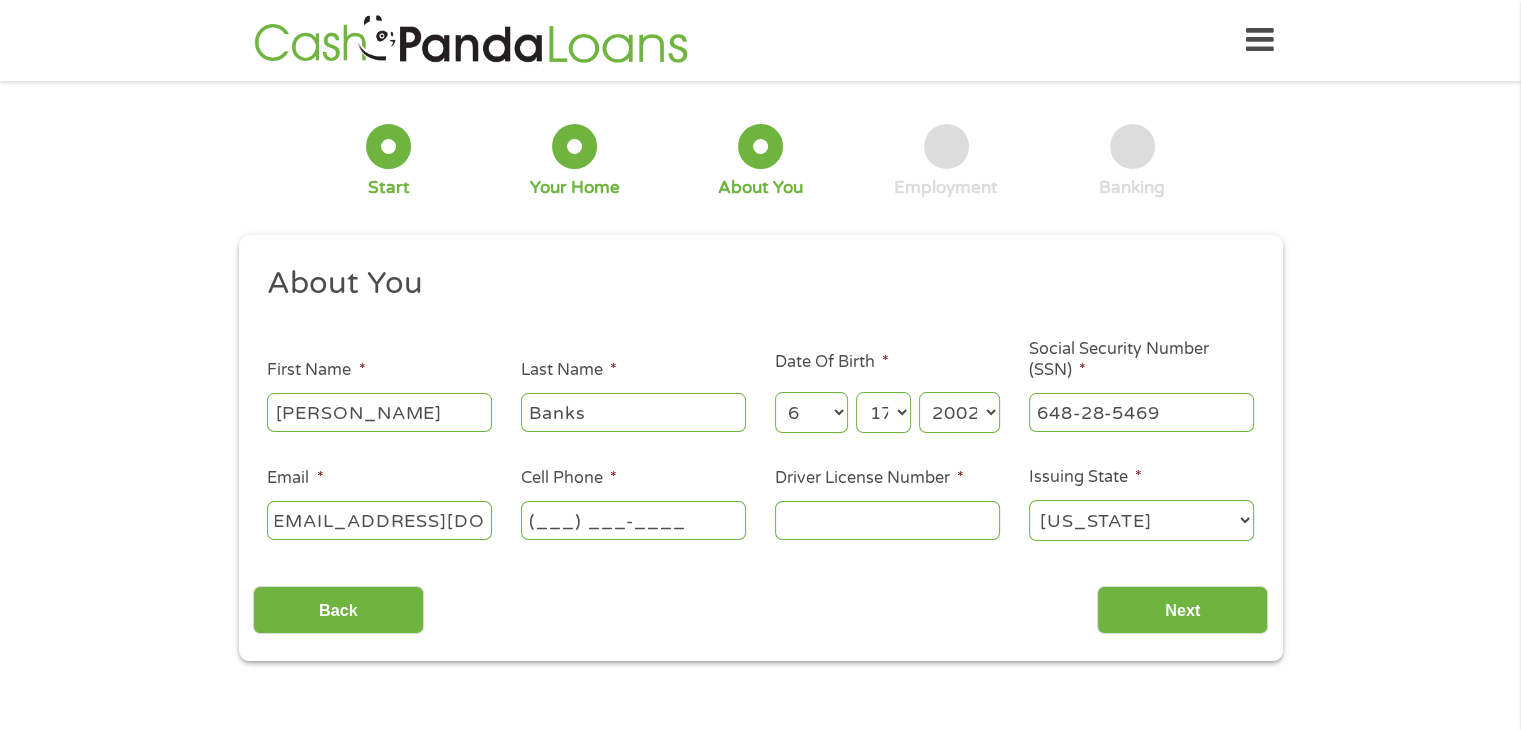 scroll, scrollTop: 0, scrollLeft: 0, axis: both 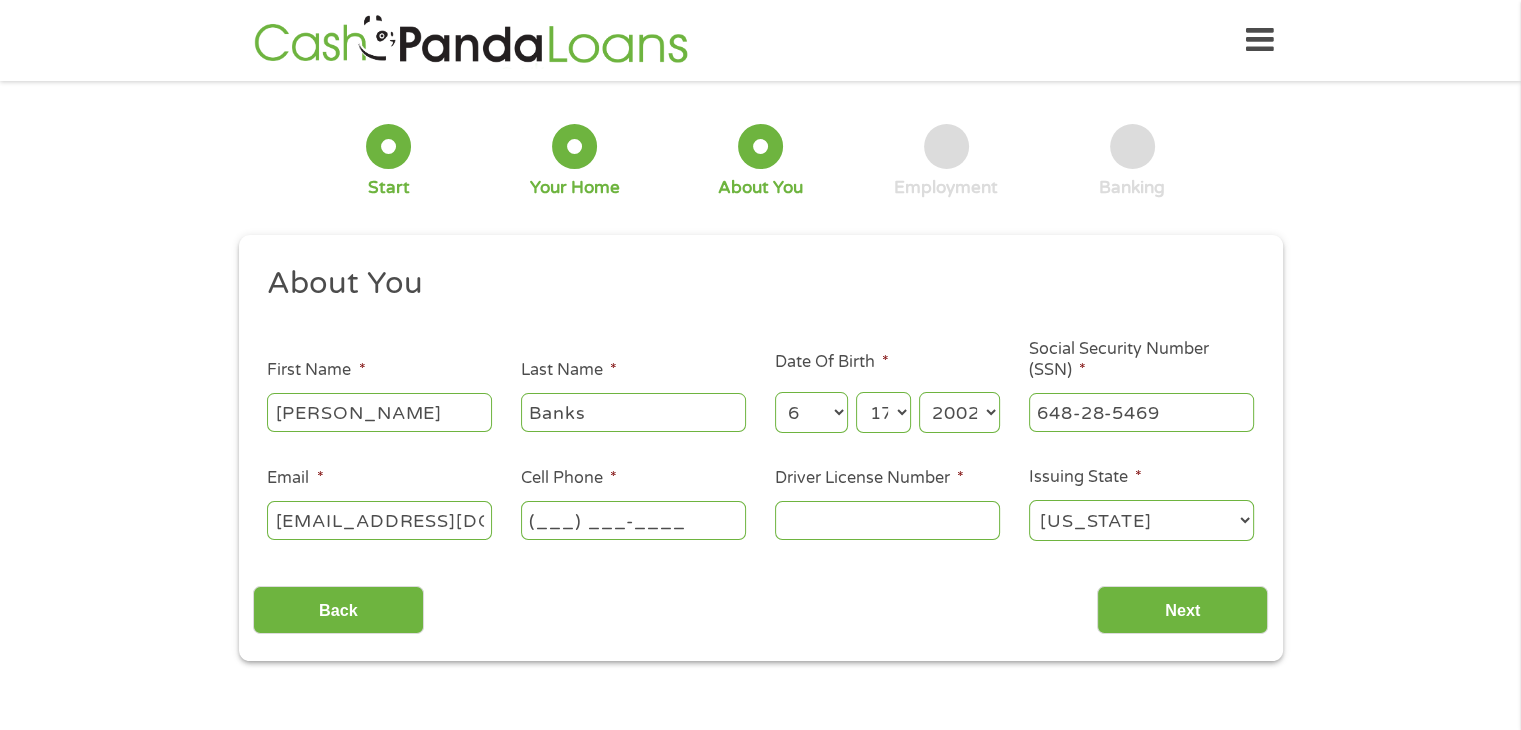 click on "(___) ___-____" at bounding box center [633, 520] 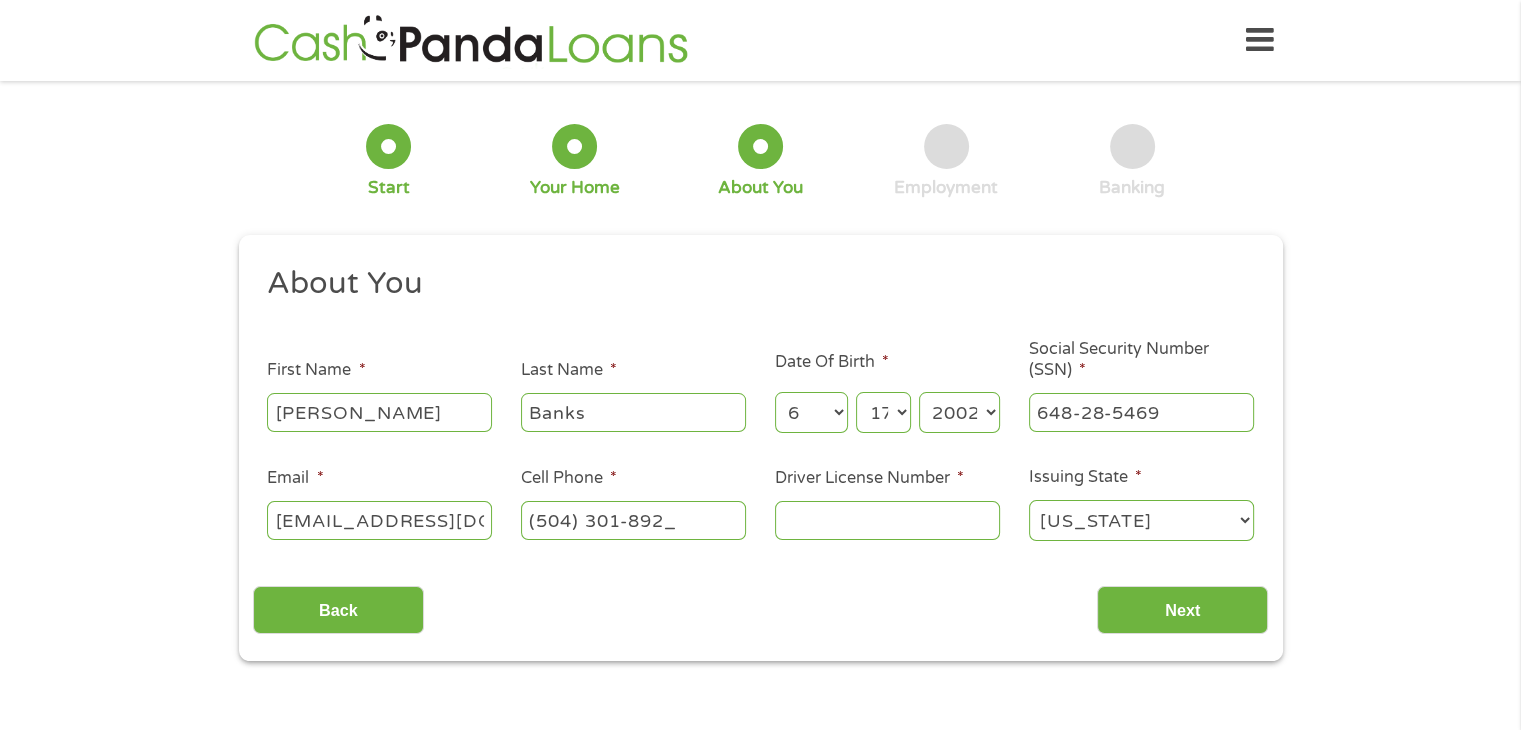 type on "[PHONE_NUMBER]" 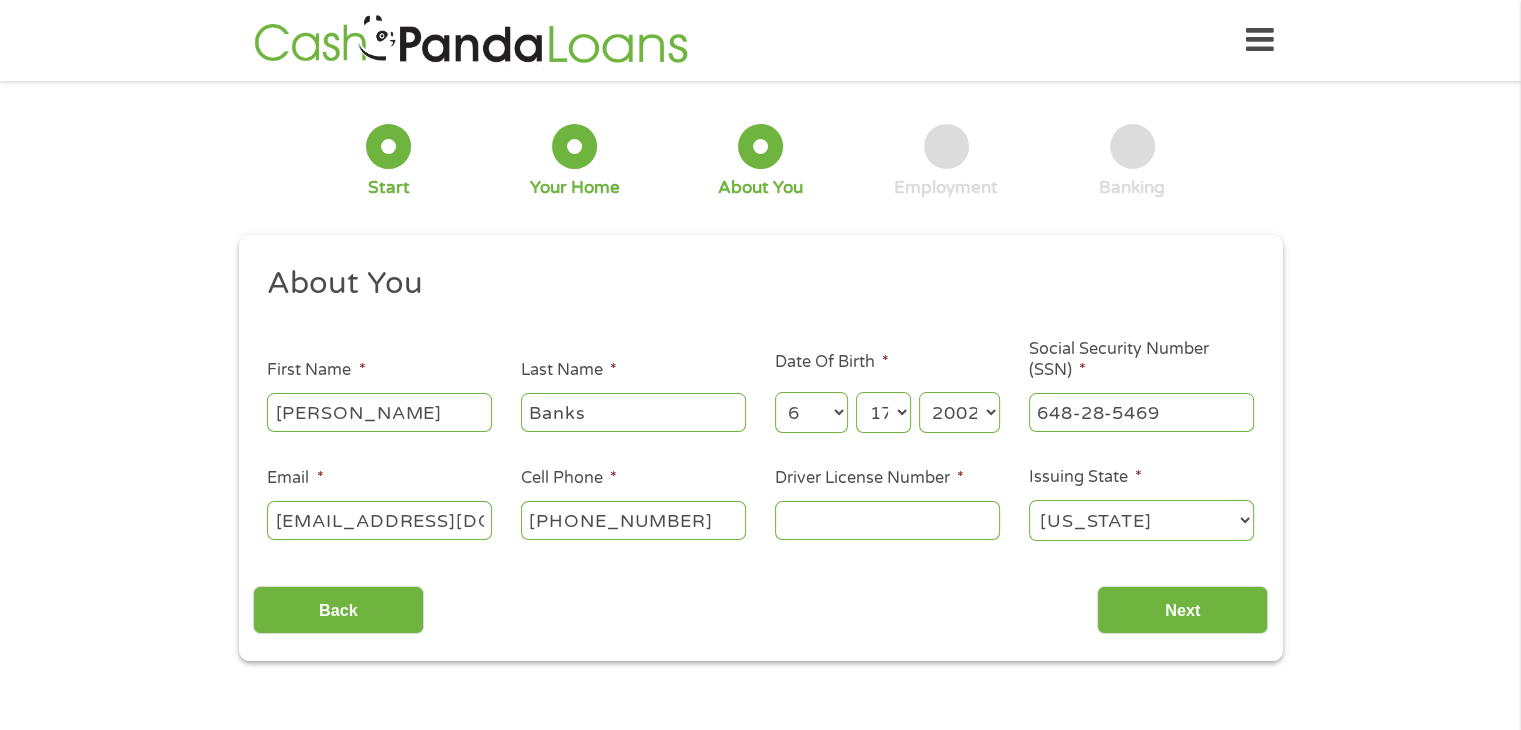 click on "Driver License Number *" at bounding box center [887, 520] 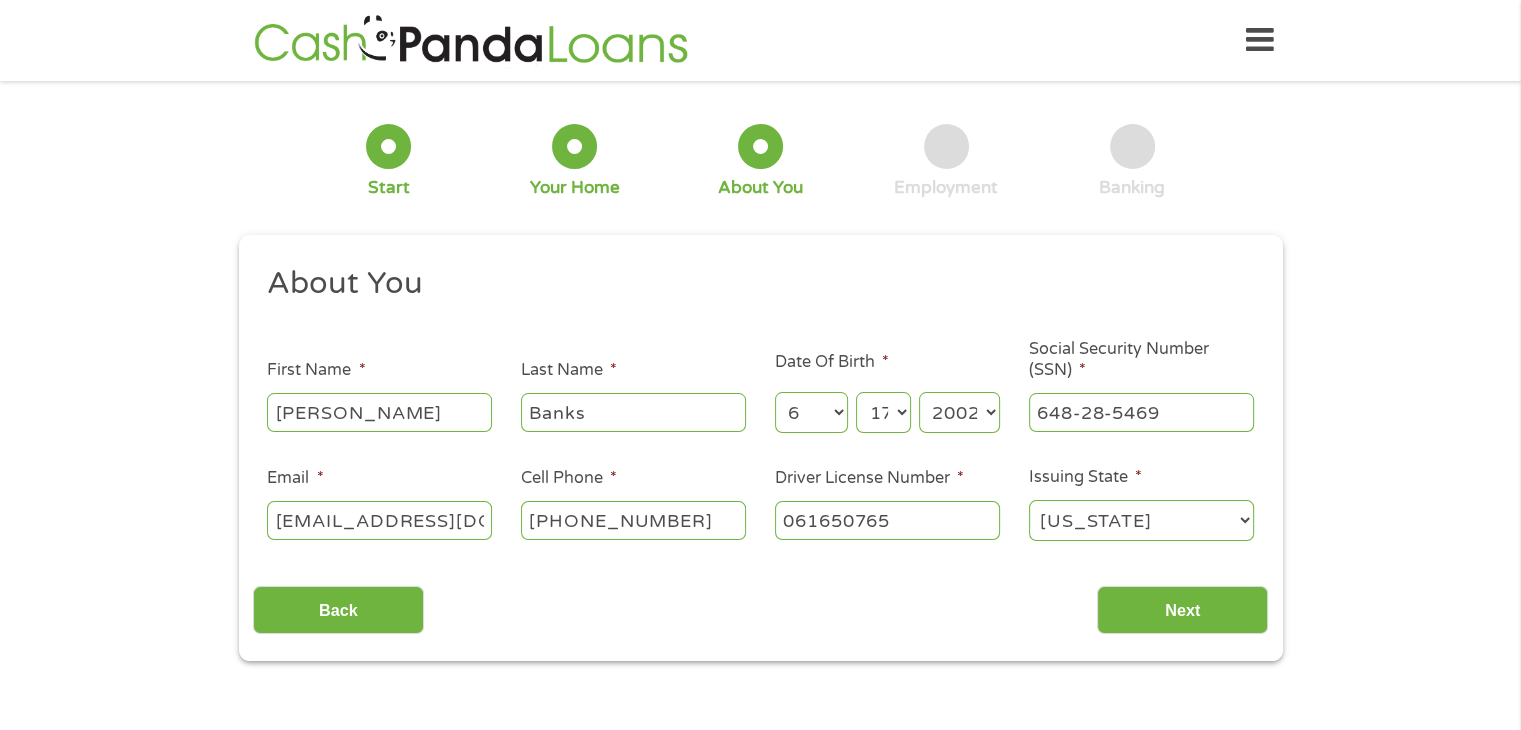type on "061650765" 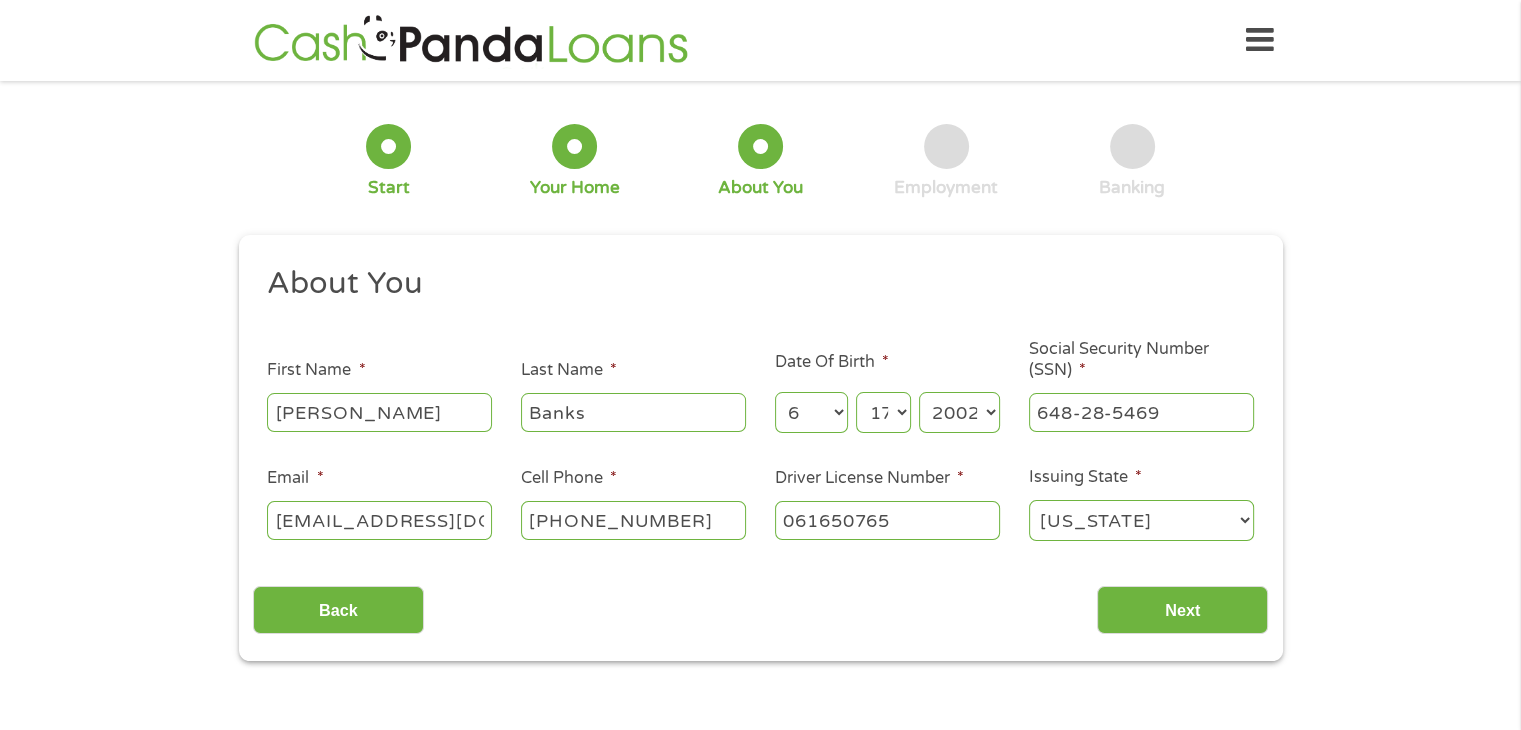 click on "[US_STATE] [US_STATE] [US_STATE] [US_STATE] [US_STATE] [US_STATE] [US_STATE] [US_STATE] [US_STATE] [US_STATE] [US_STATE] [US_STATE] [US_STATE] [US_STATE] [US_STATE] [US_STATE] [US_STATE] [US_STATE] [US_STATE] [US_STATE] [US_STATE] [US_STATE] [US_STATE] [US_STATE] [US_STATE] [US_STATE] [US_STATE] [US_STATE] [US_STATE] [US_STATE] [US_STATE] [US_STATE] [US_STATE] [US_STATE] [US_STATE] [US_STATE] [US_STATE] [US_STATE] [US_STATE] [US_STATE] [US_STATE] [US_STATE] [US_STATE] [US_STATE] [US_STATE] [US_STATE] [US_STATE][PERSON_NAME][US_STATE] [US_STATE][PERSON_NAME] [US_STATE] [US_STATE]" at bounding box center (1141, 520) 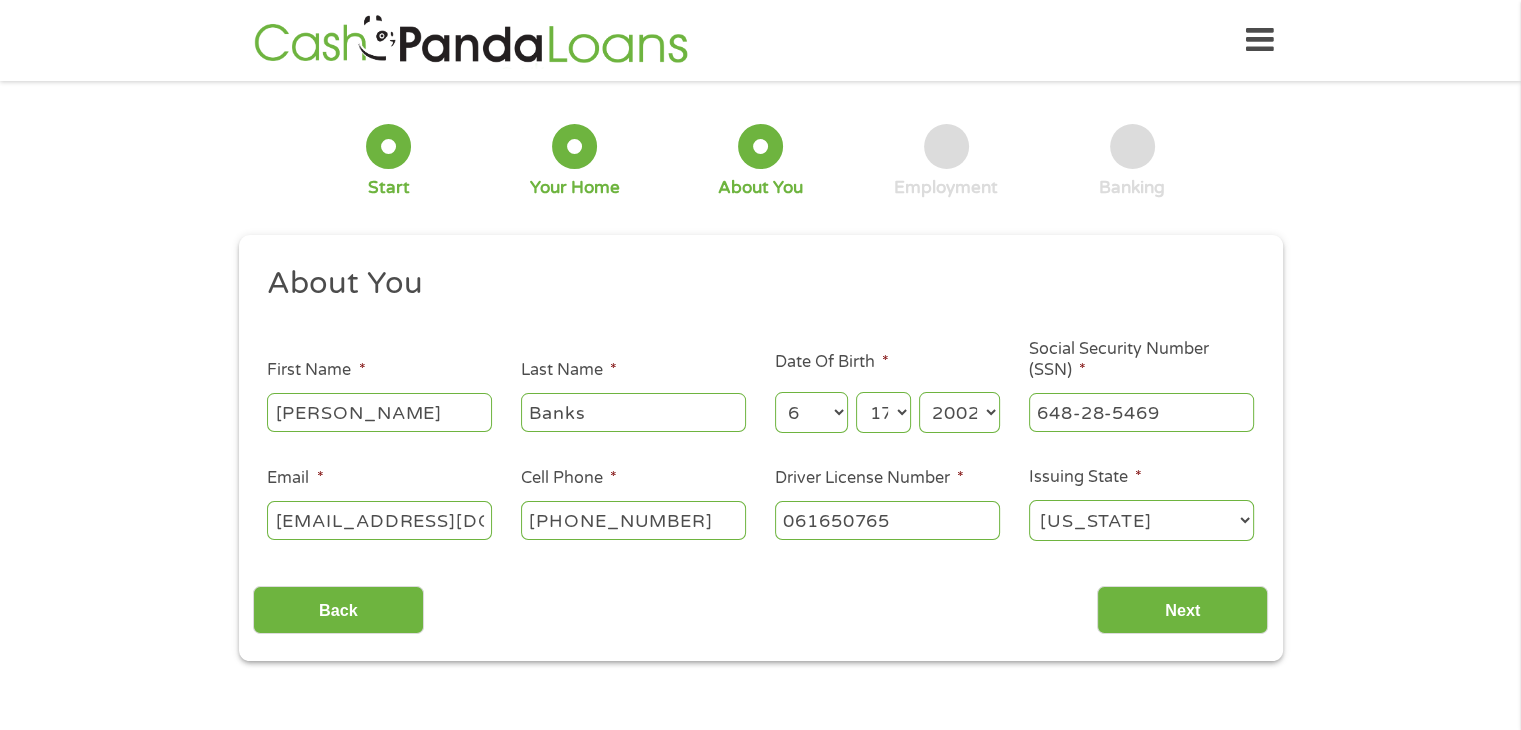 select on "[US_STATE]" 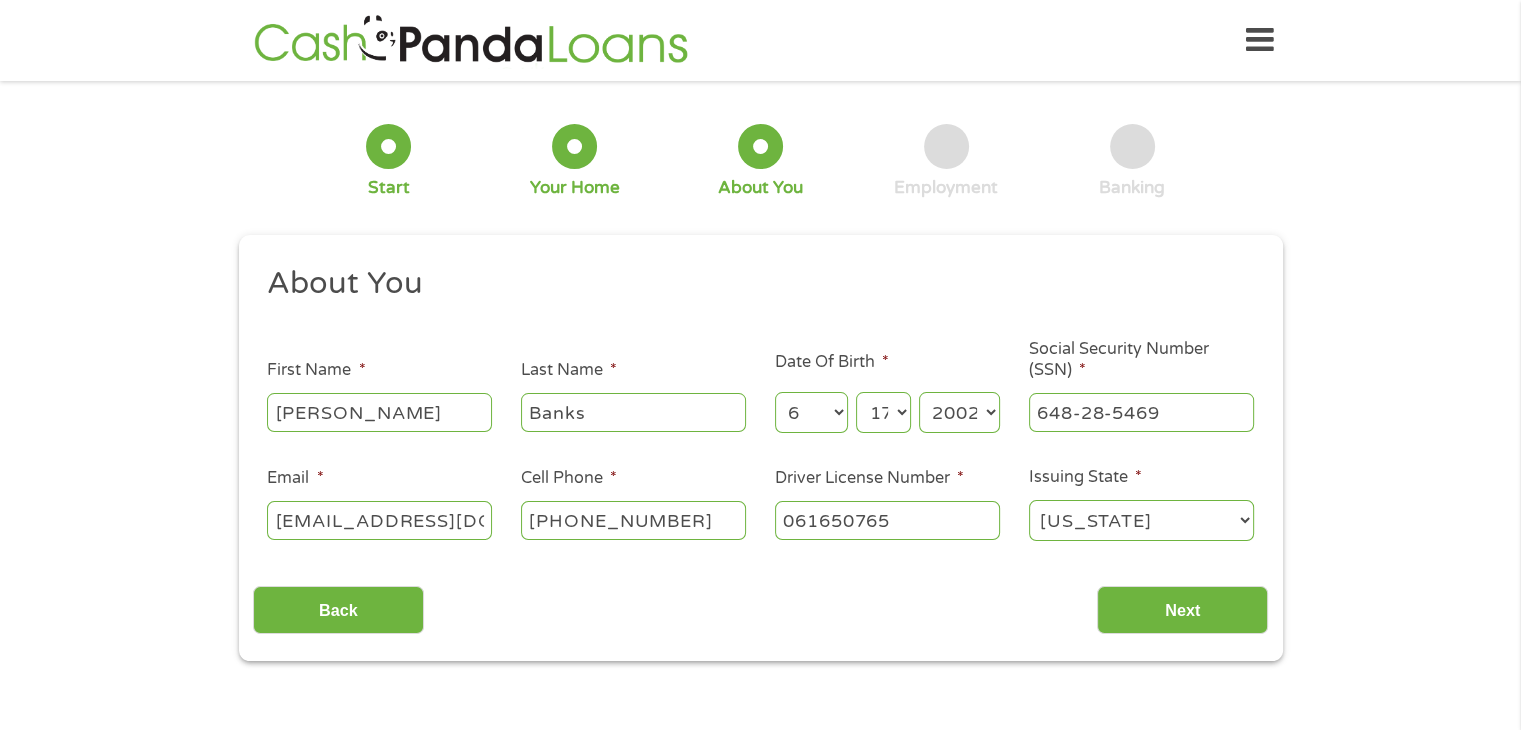 click on "[US_STATE] [US_STATE] [US_STATE] [US_STATE] [US_STATE] [US_STATE] [US_STATE] [US_STATE] [US_STATE] [US_STATE] [US_STATE] [US_STATE] [US_STATE] [US_STATE] [US_STATE] [US_STATE] [US_STATE] [US_STATE] [US_STATE] [US_STATE] [US_STATE] [US_STATE] [US_STATE] [US_STATE] [US_STATE] [US_STATE] [US_STATE] [US_STATE] [US_STATE] [US_STATE] [US_STATE] [US_STATE] [US_STATE] [US_STATE] [US_STATE] [US_STATE] [US_STATE] [US_STATE] [US_STATE] [US_STATE] [US_STATE] [US_STATE] [US_STATE] [US_STATE] [US_STATE] [US_STATE] [US_STATE][PERSON_NAME][US_STATE] [US_STATE][PERSON_NAME] [US_STATE] [US_STATE]" at bounding box center [1141, 520] 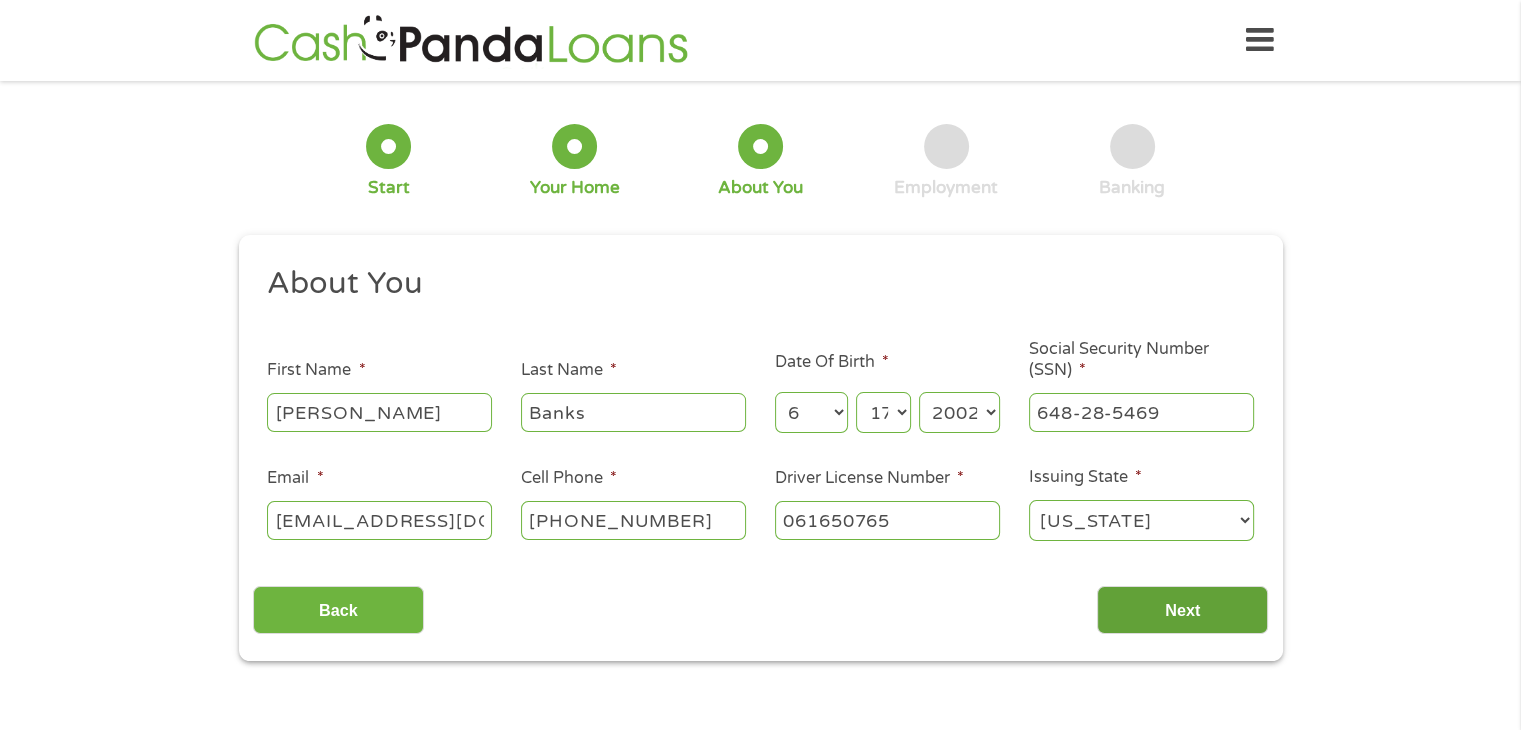 click on "Next" at bounding box center [1182, 610] 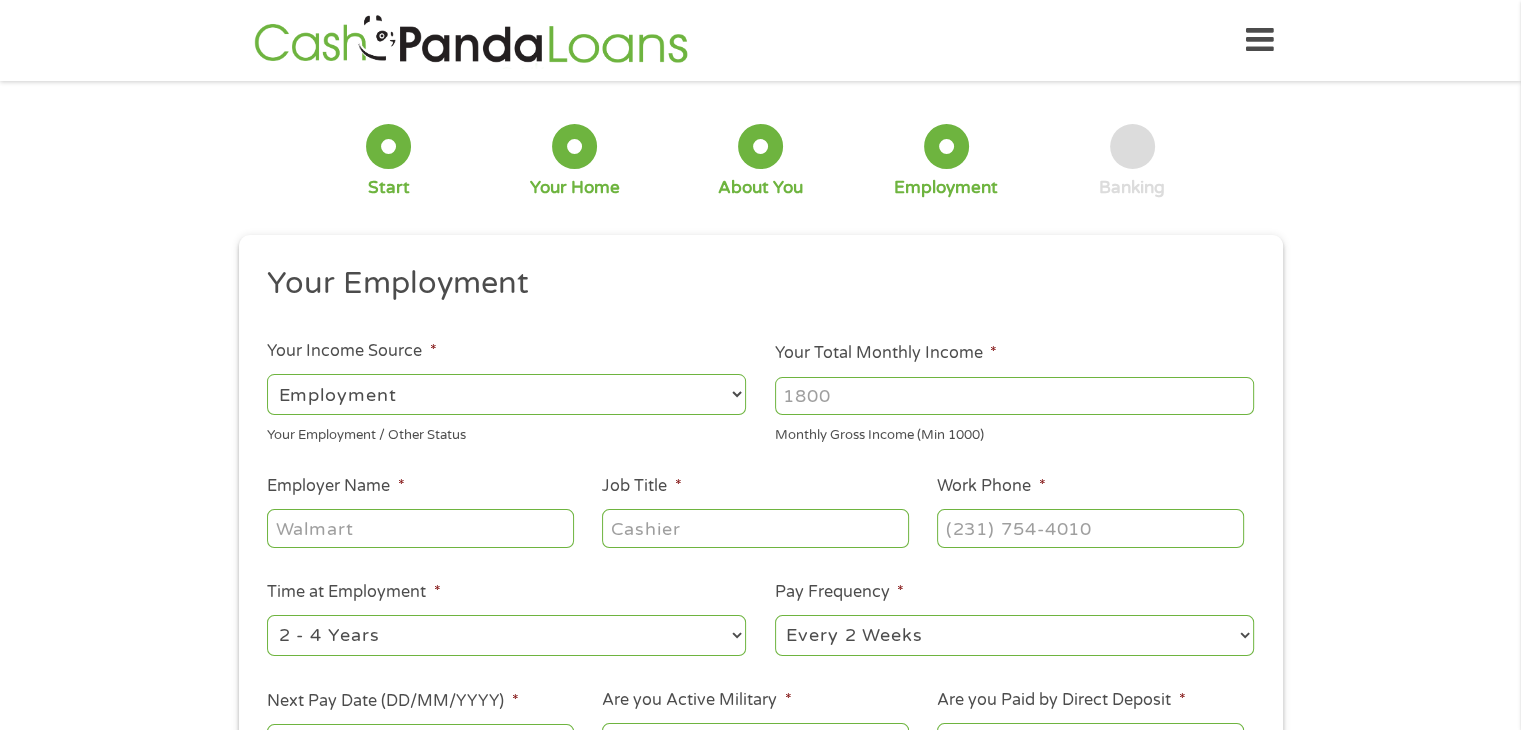 scroll, scrollTop: 8, scrollLeft: 8, axis: both 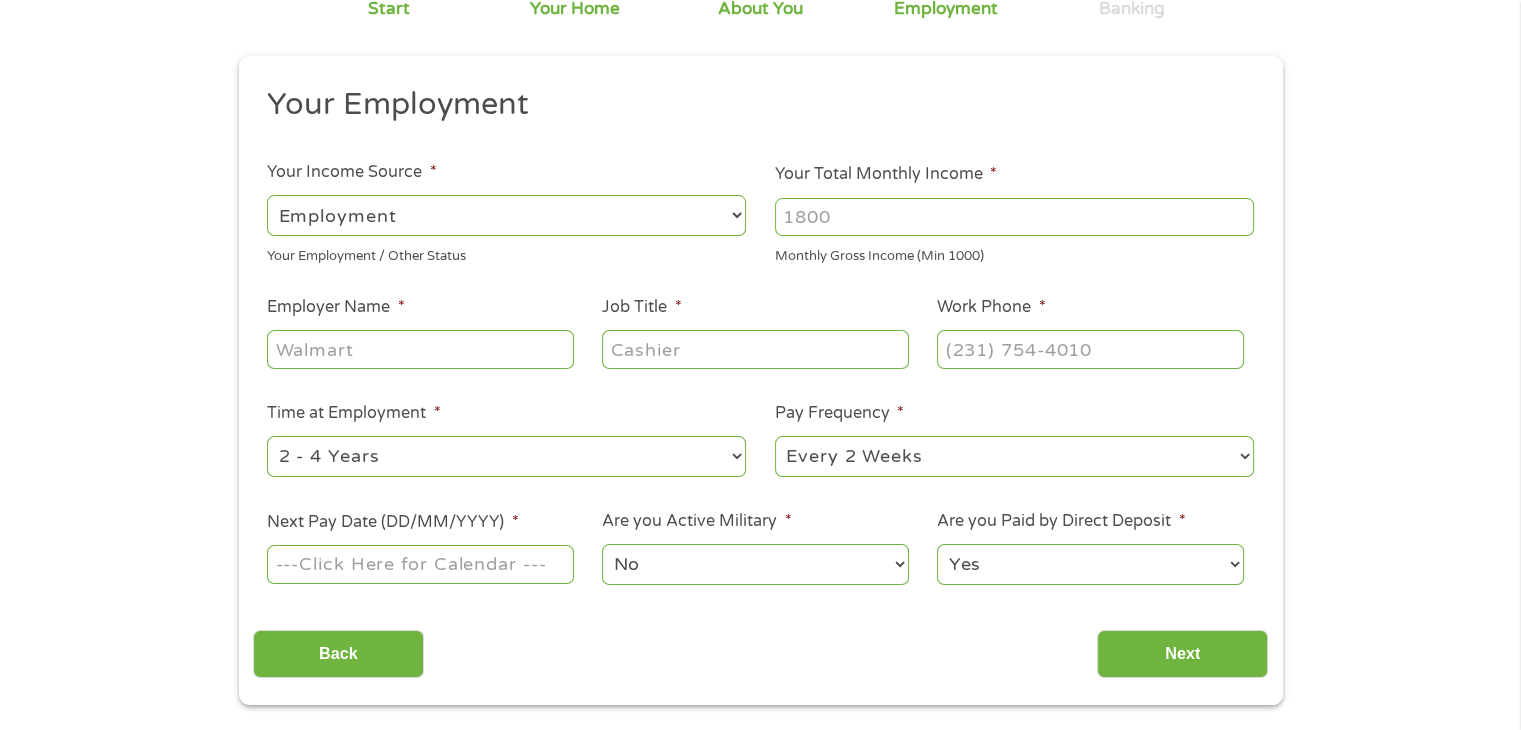 click on "Your Total Monthly Income *" at bounding box center [1014, 217] 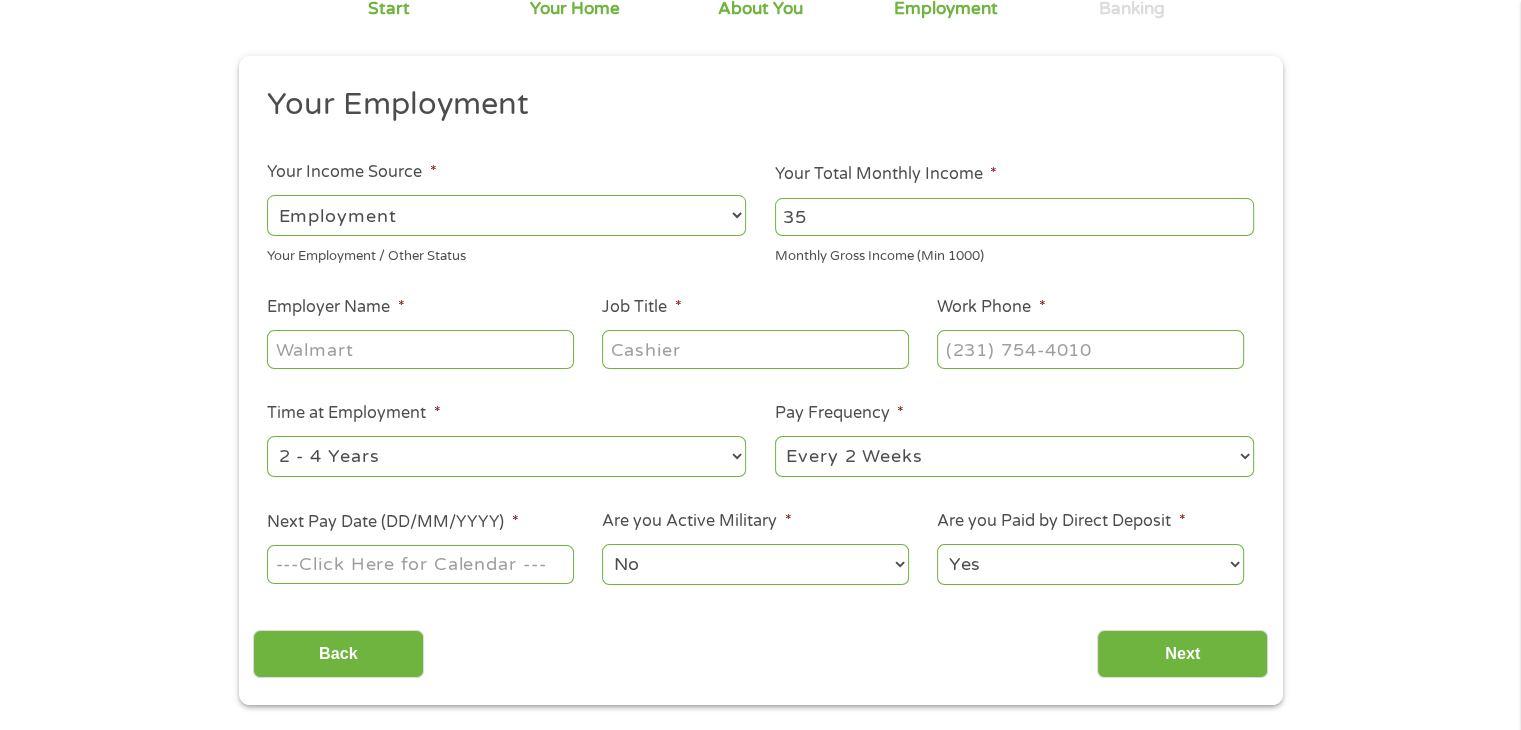 type on "3" 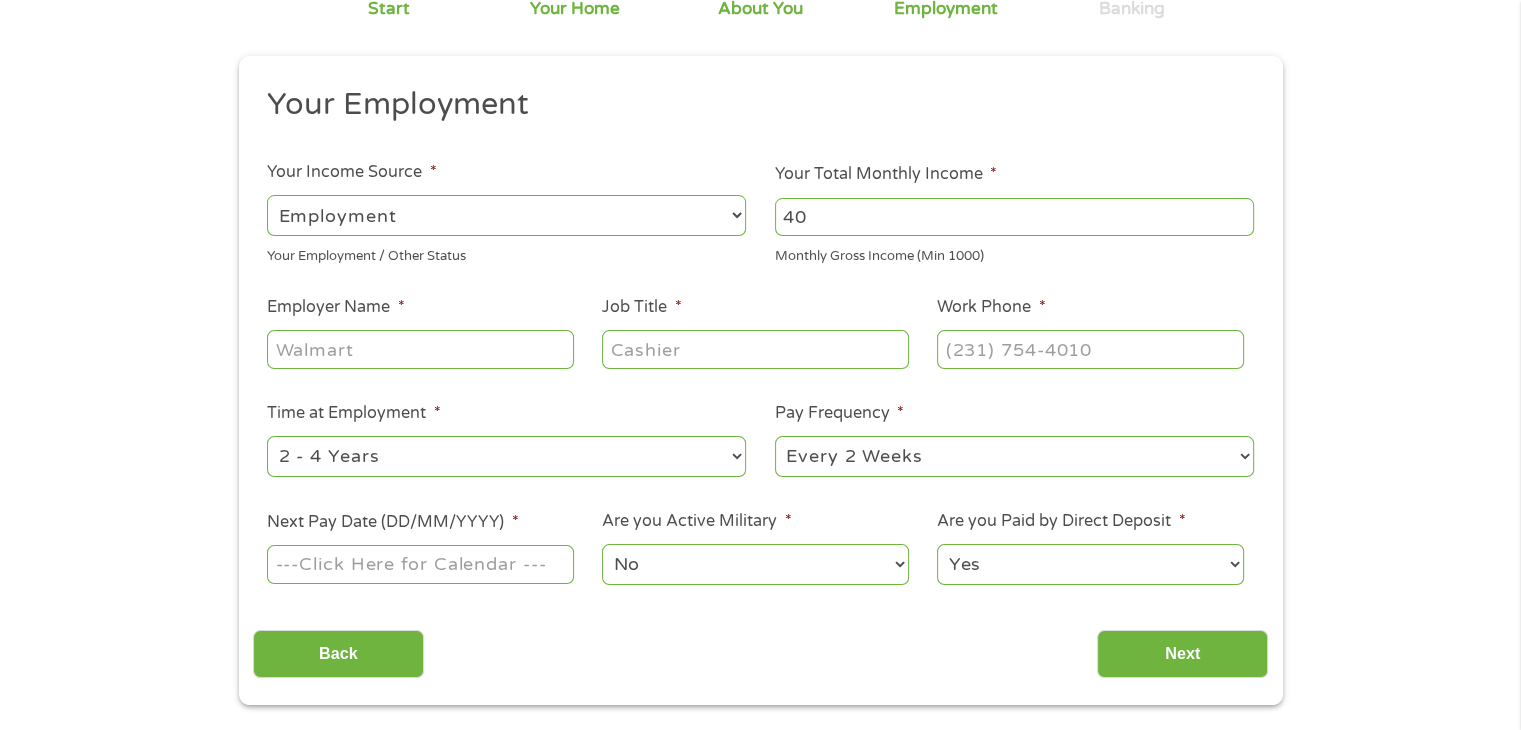 type on "4" 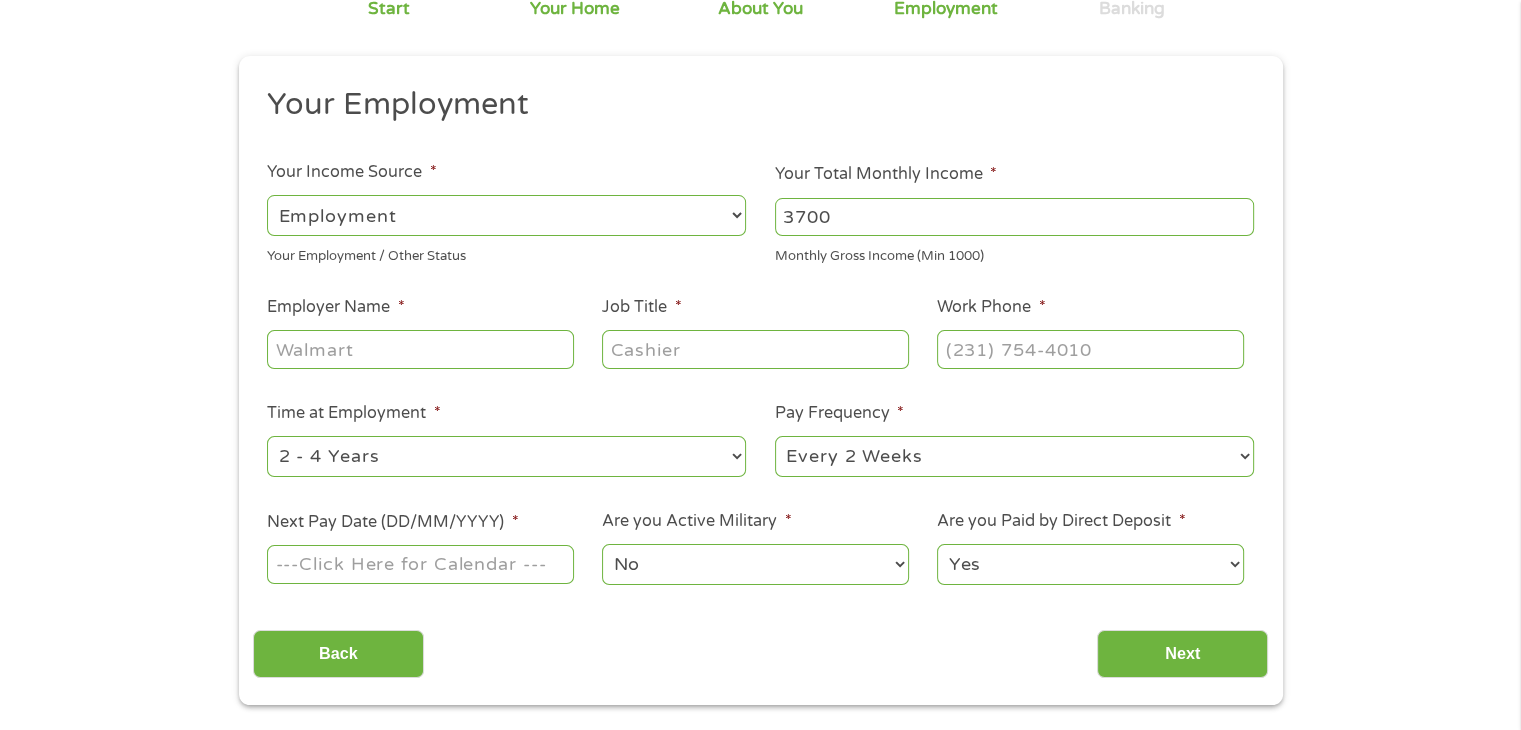 type on "3700" 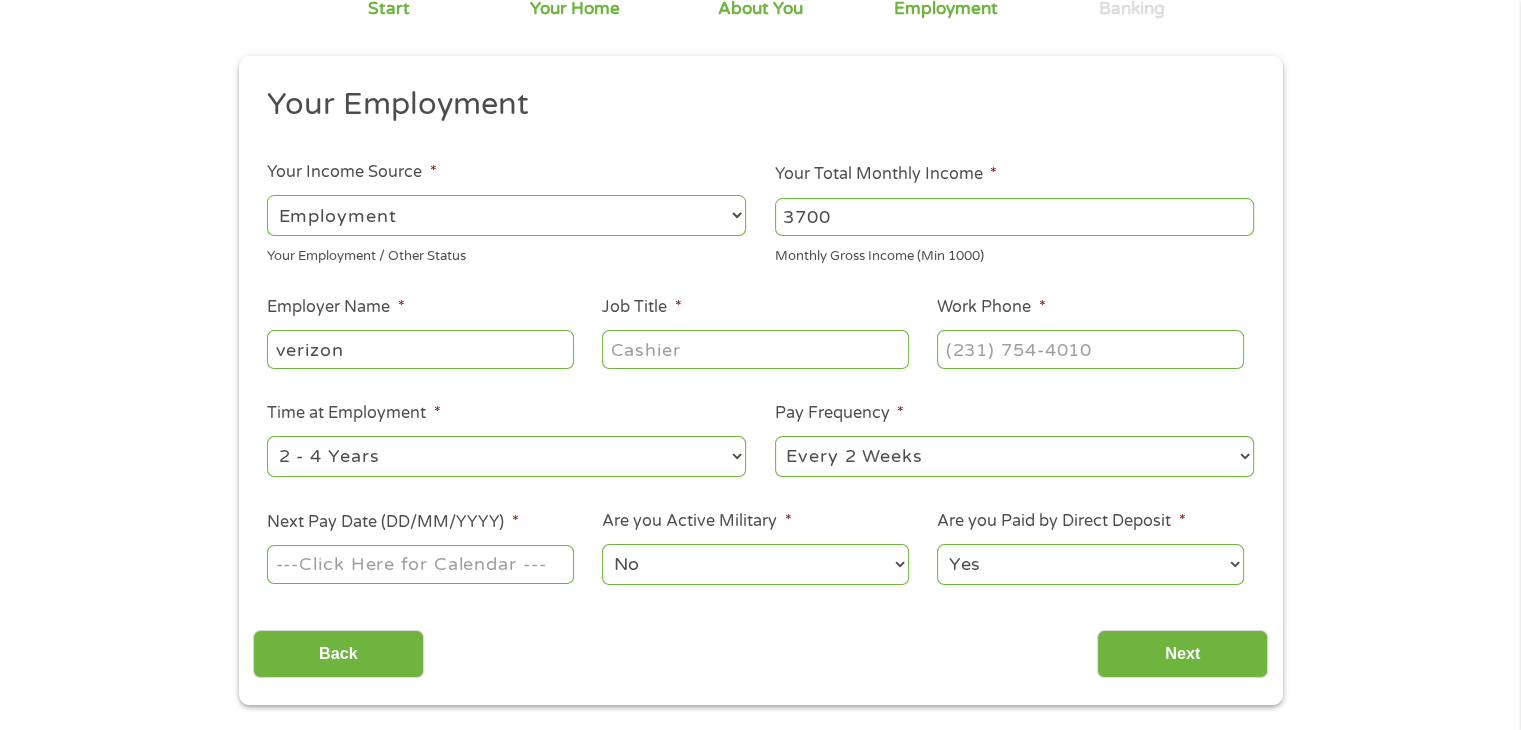 type on "verizon" 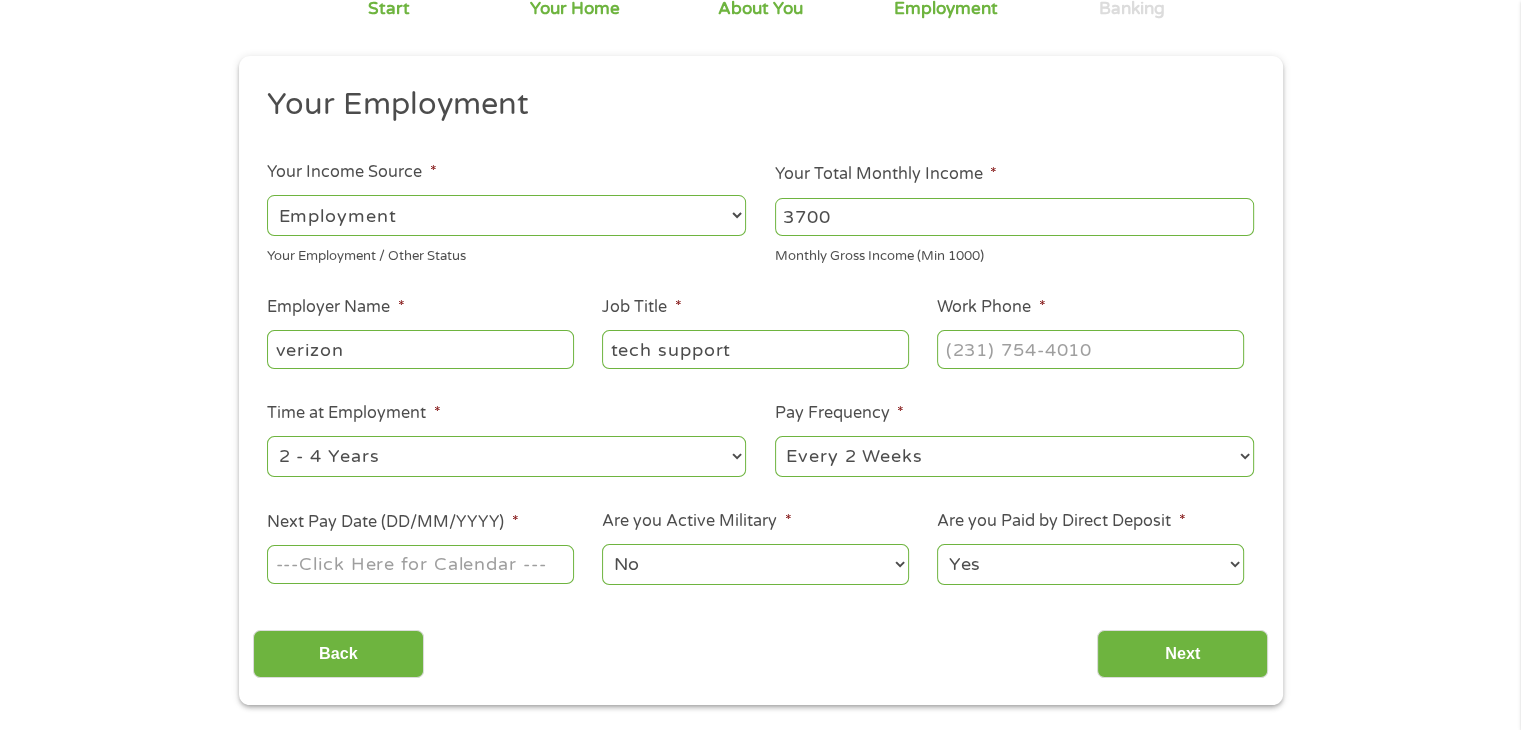 type on "tech support" 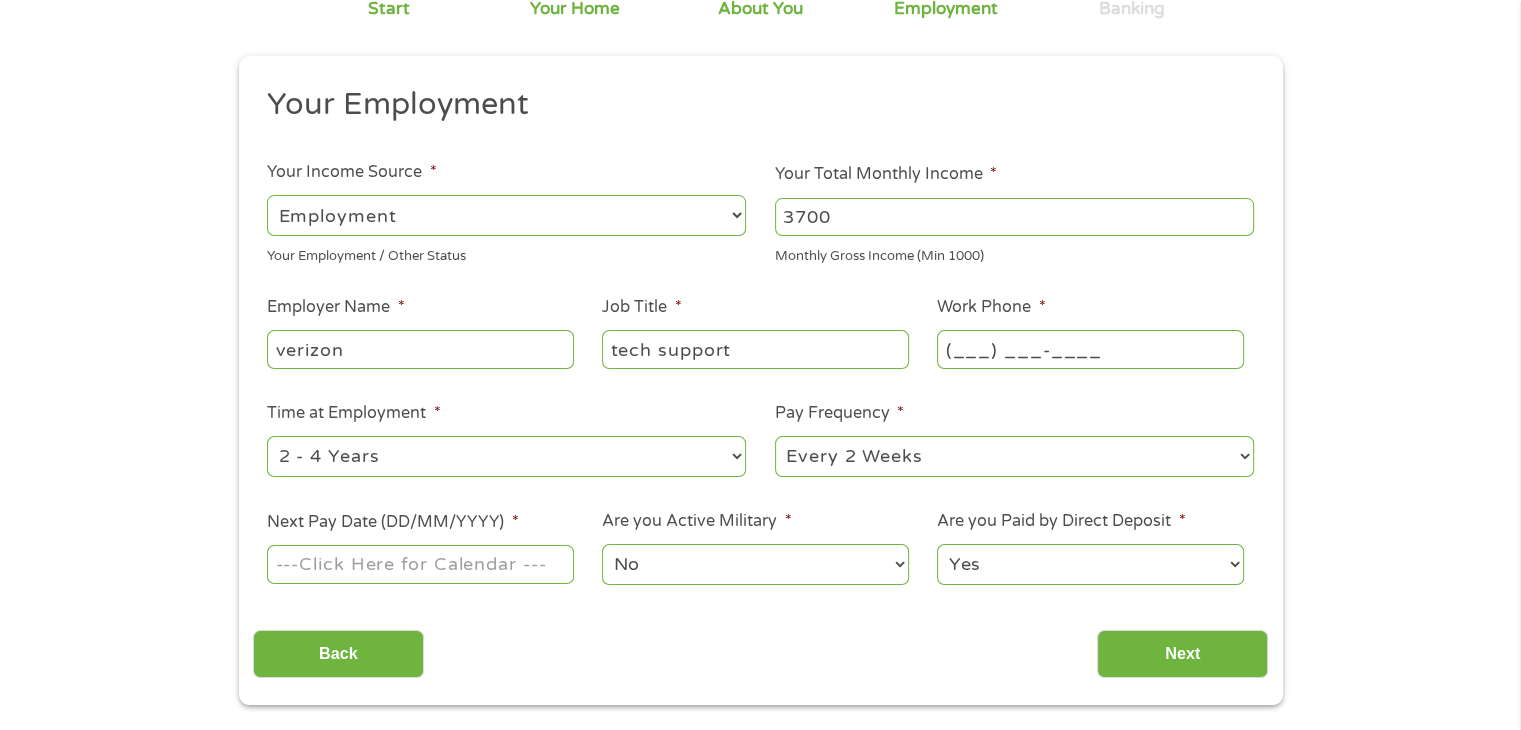click on "(___) ___-____" at bounding box center (1090, 349) 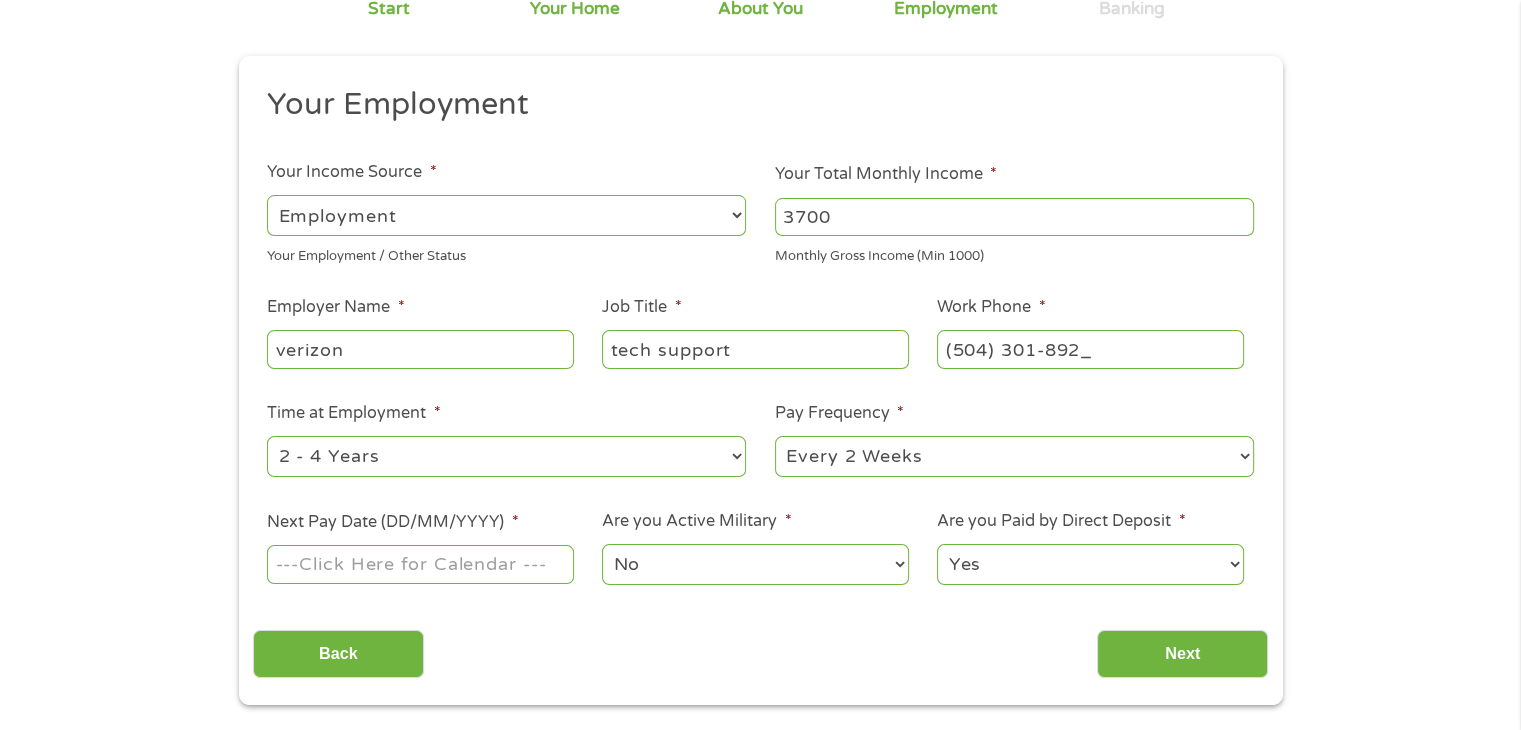 type on "[PHONE_NUMBER]" 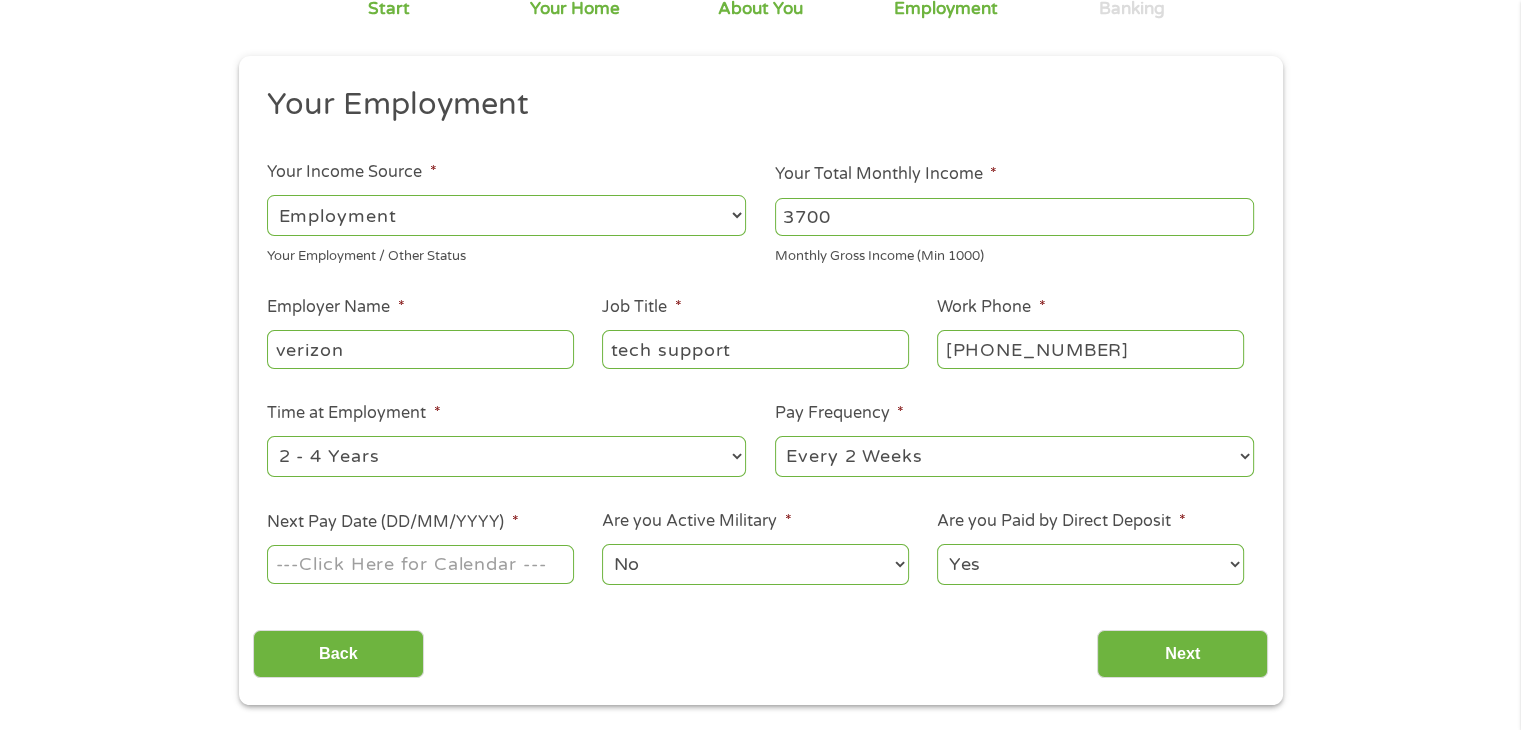 click on "Next Pay Date (DD/MM/YYYY) *" at bounding box center [420, 564] 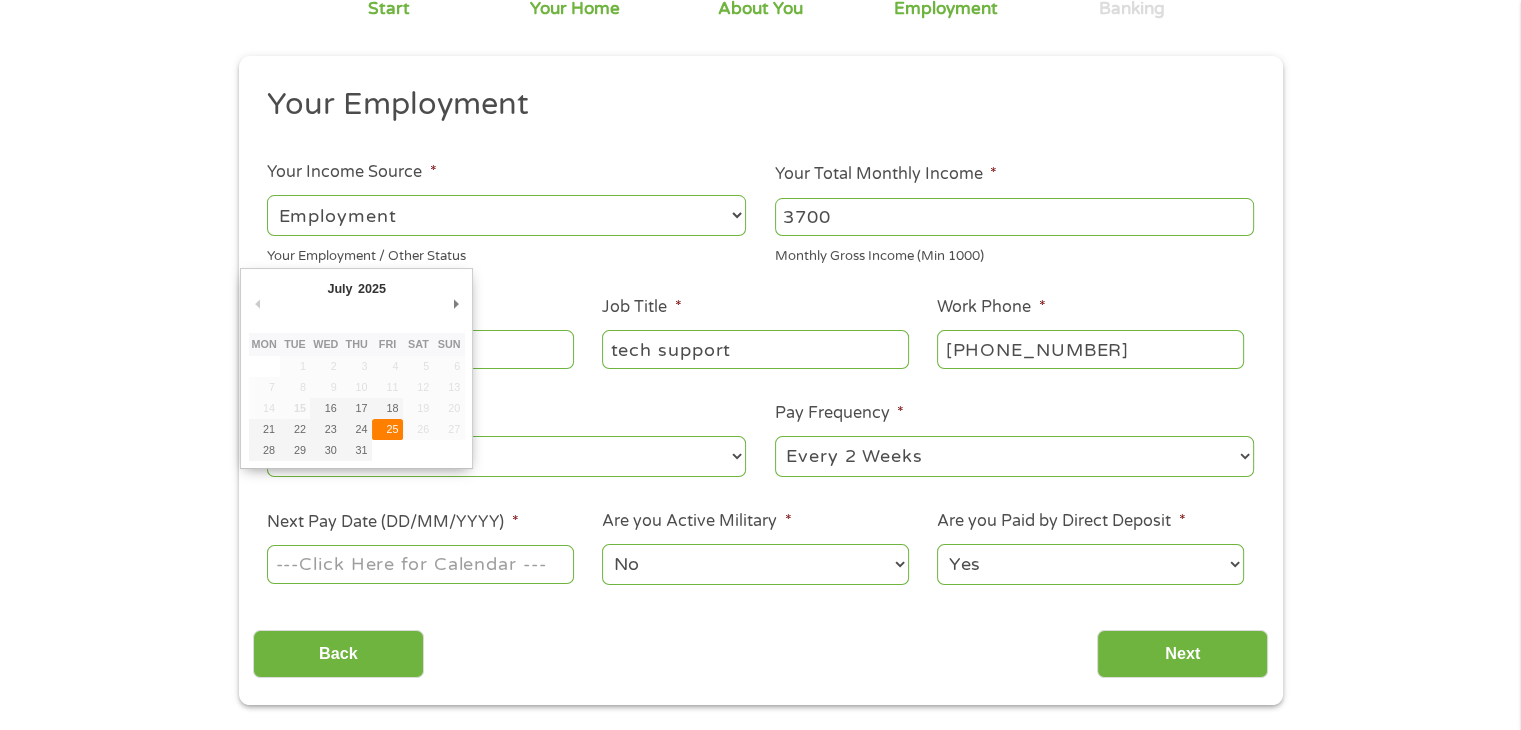 type on "[DATE]" 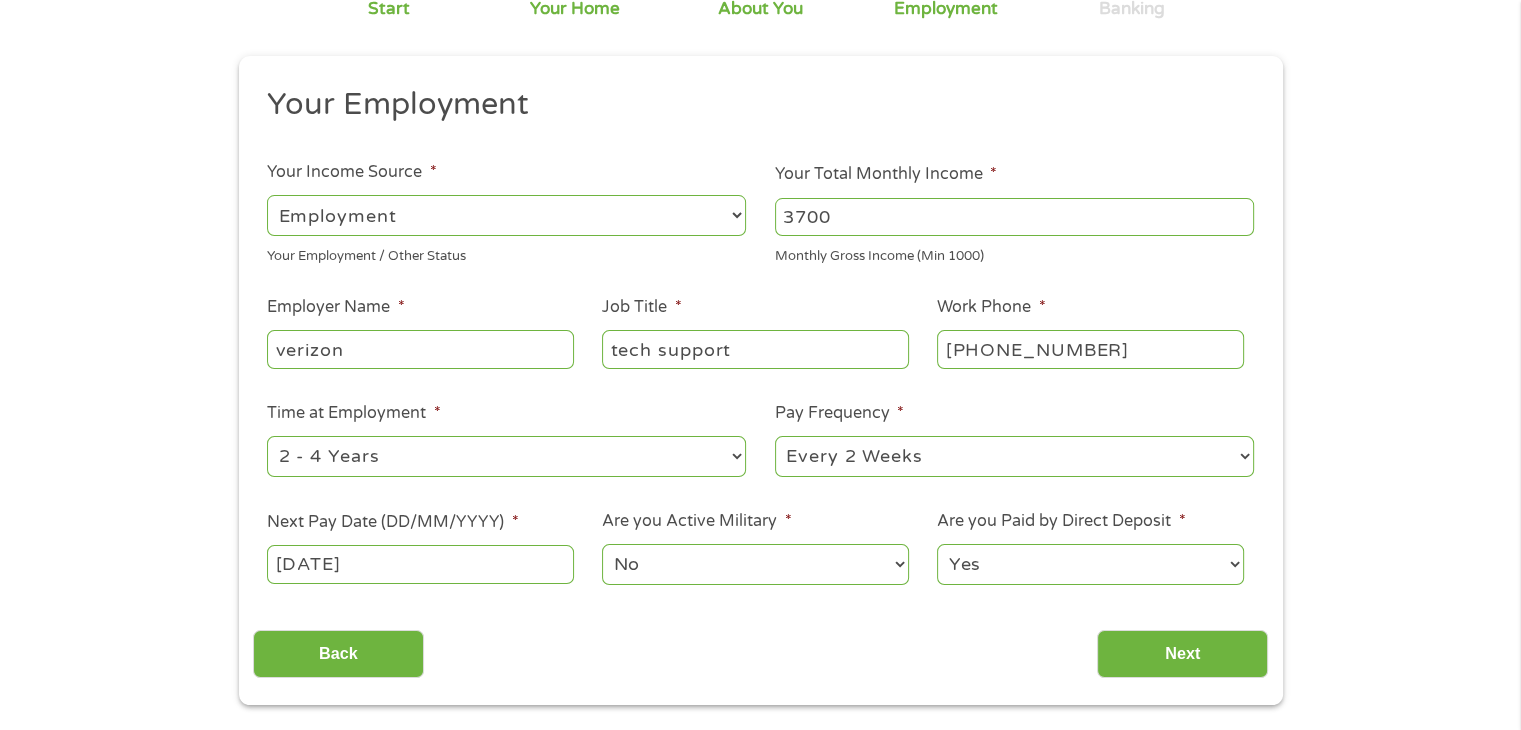 click on "--- Choose one --- 1 Year or less 1 - 2 Years 2 - 4 Years Over 4 Years" at bounding box center [506, 456] 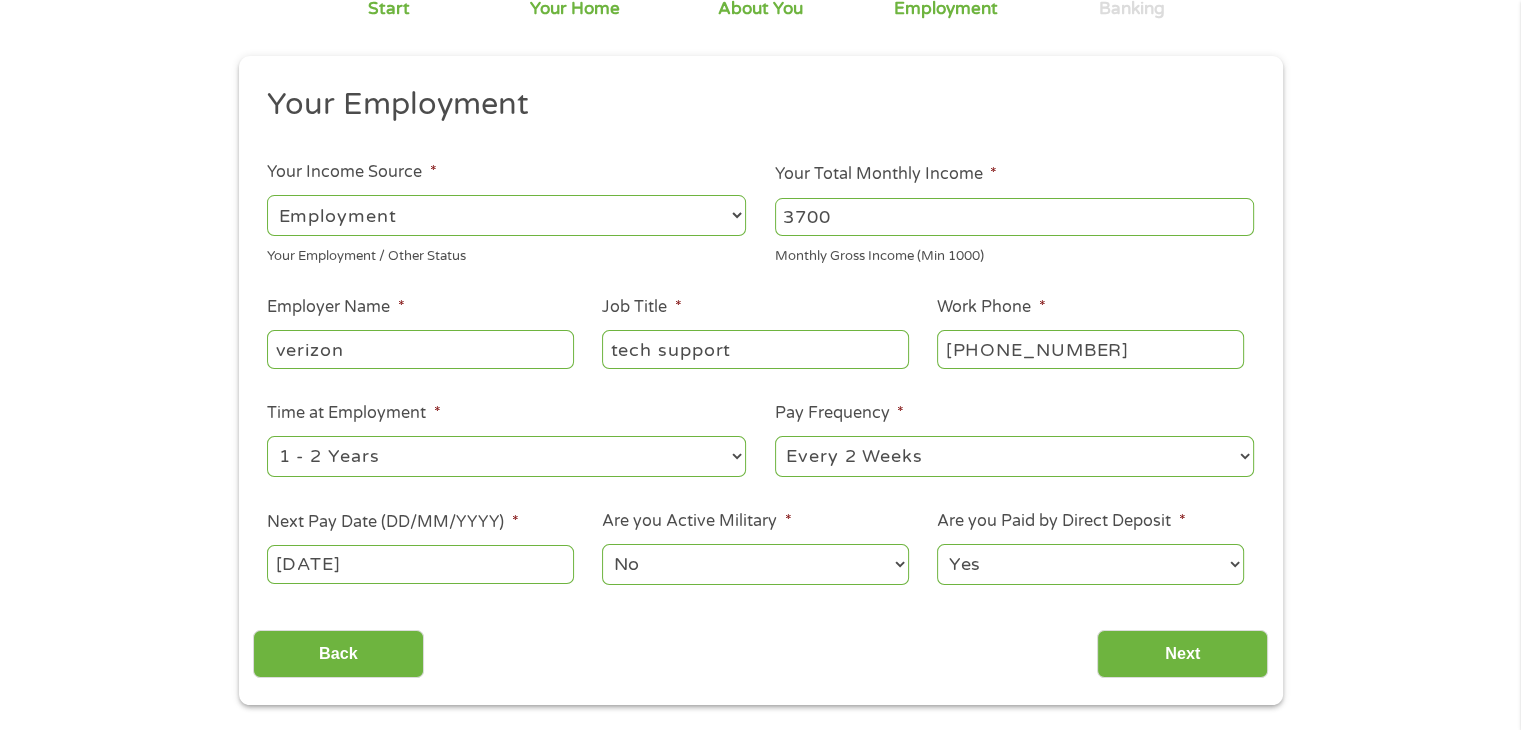 click on "--- Choose one --- 1 Year or less 1 - 2 Years 2 - 4 Years Over 4 Years" at bounding box center (506, 456) 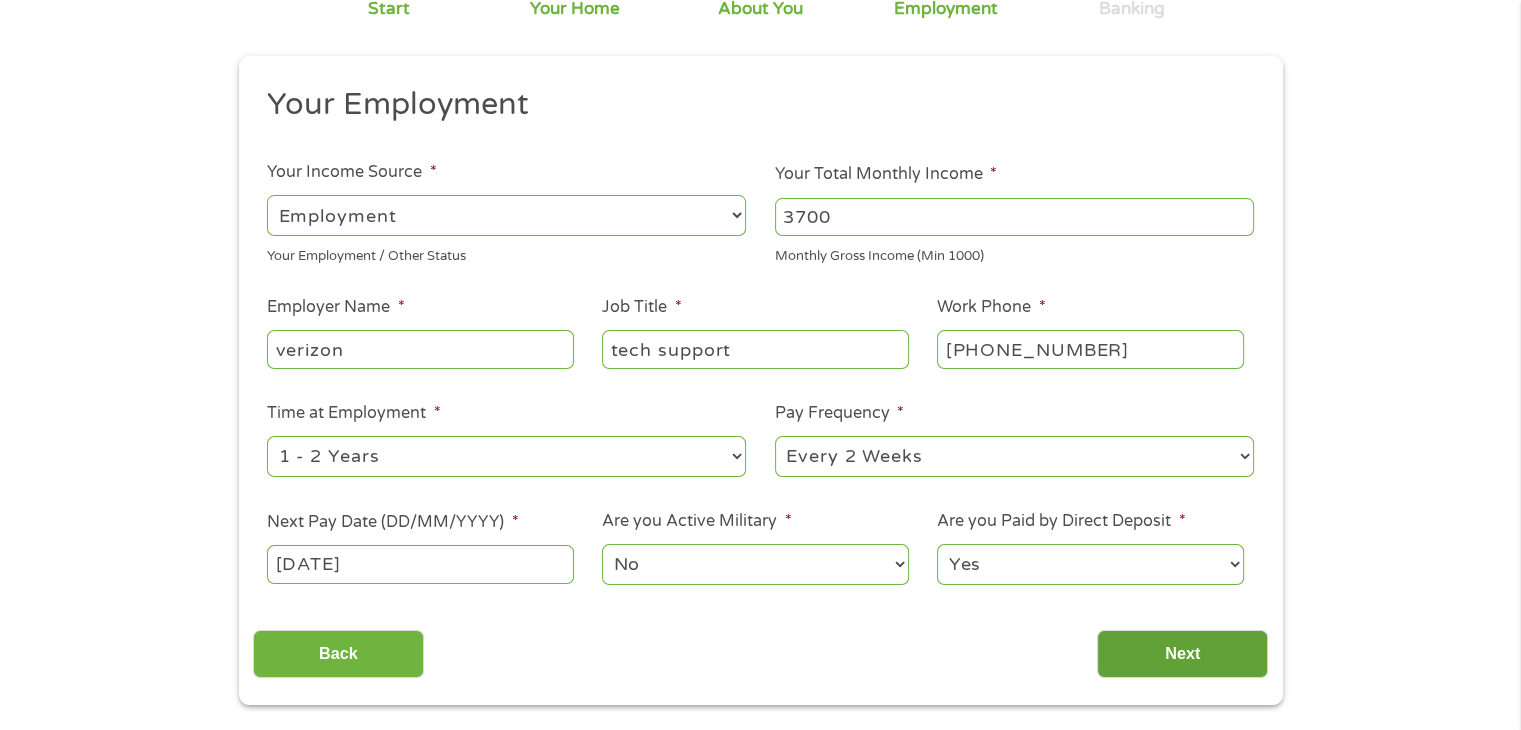 click on "Next" at bounding box center (1182, 654) 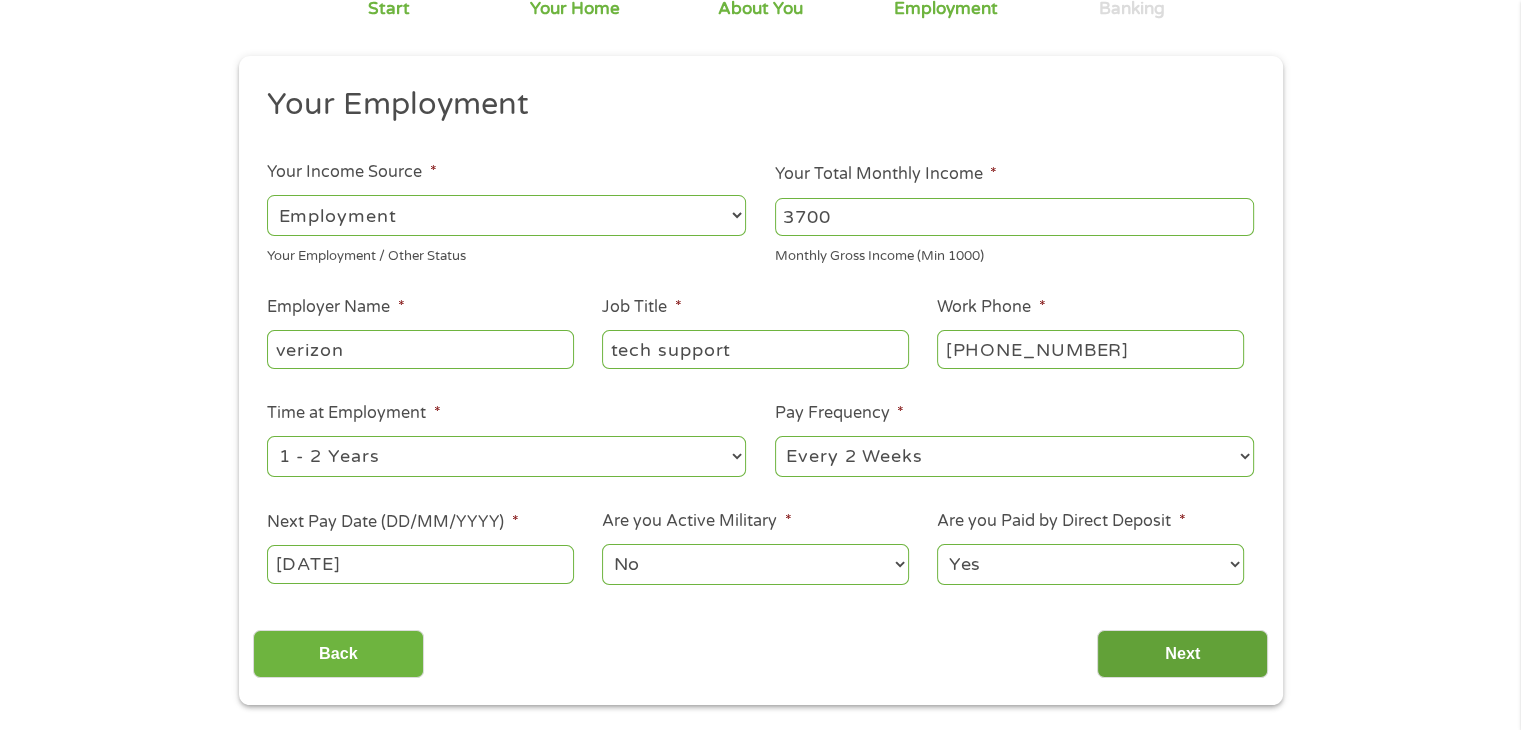 scroll, scrollTop: 8, scrollLeft: 8, axis: both 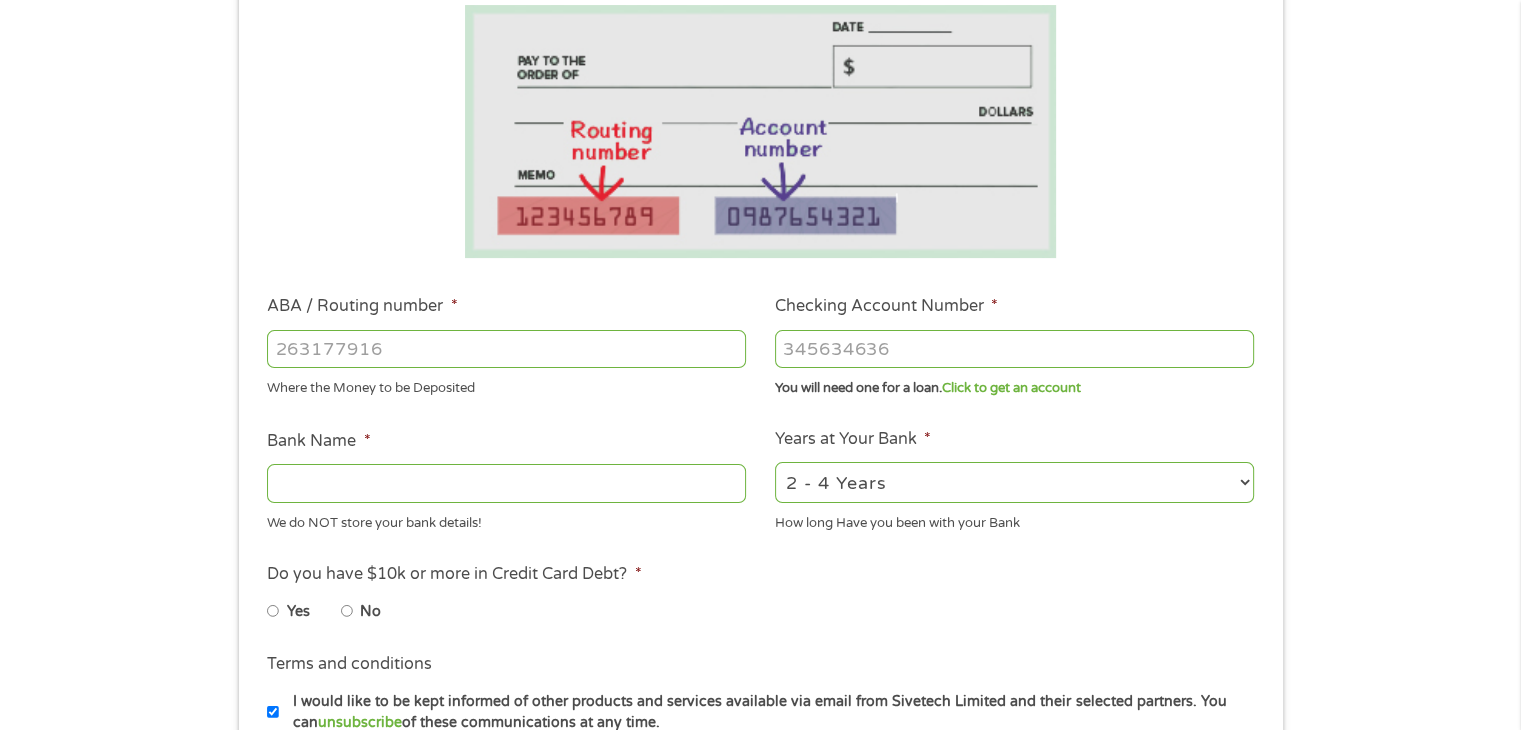 click on "ABA / Routing number *" at bounding box center (506, 349) 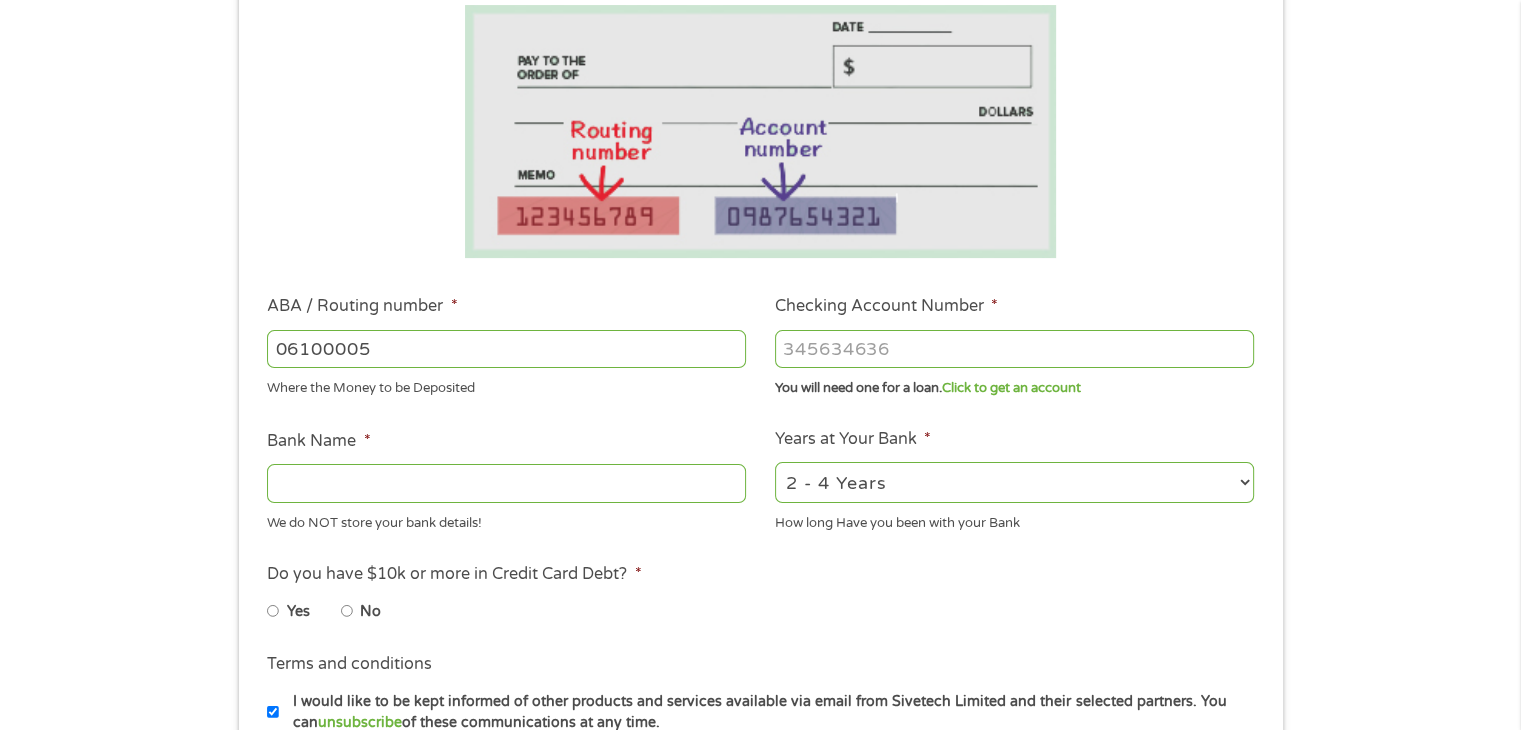 type on "061000052" 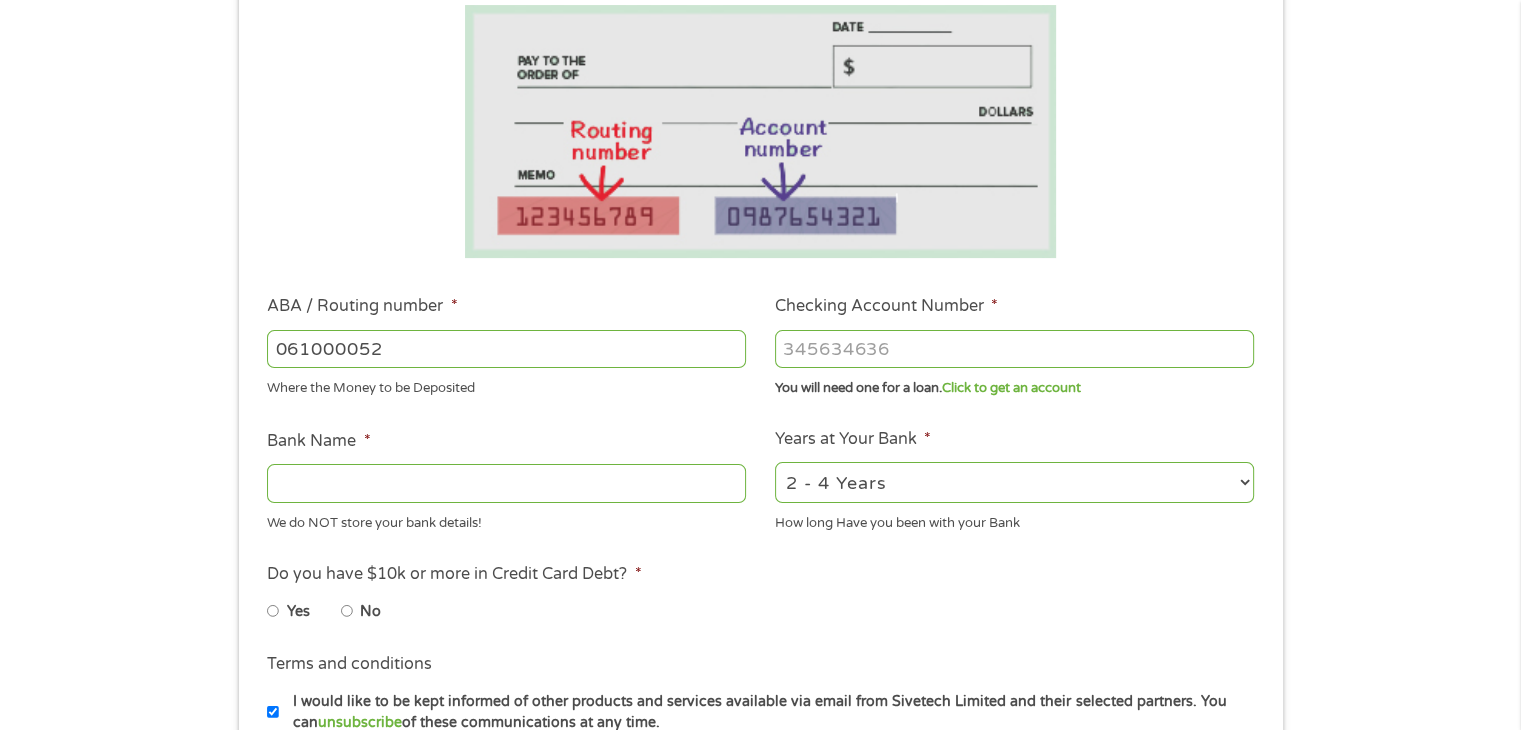 type on "BANK OF AMERICA NA" 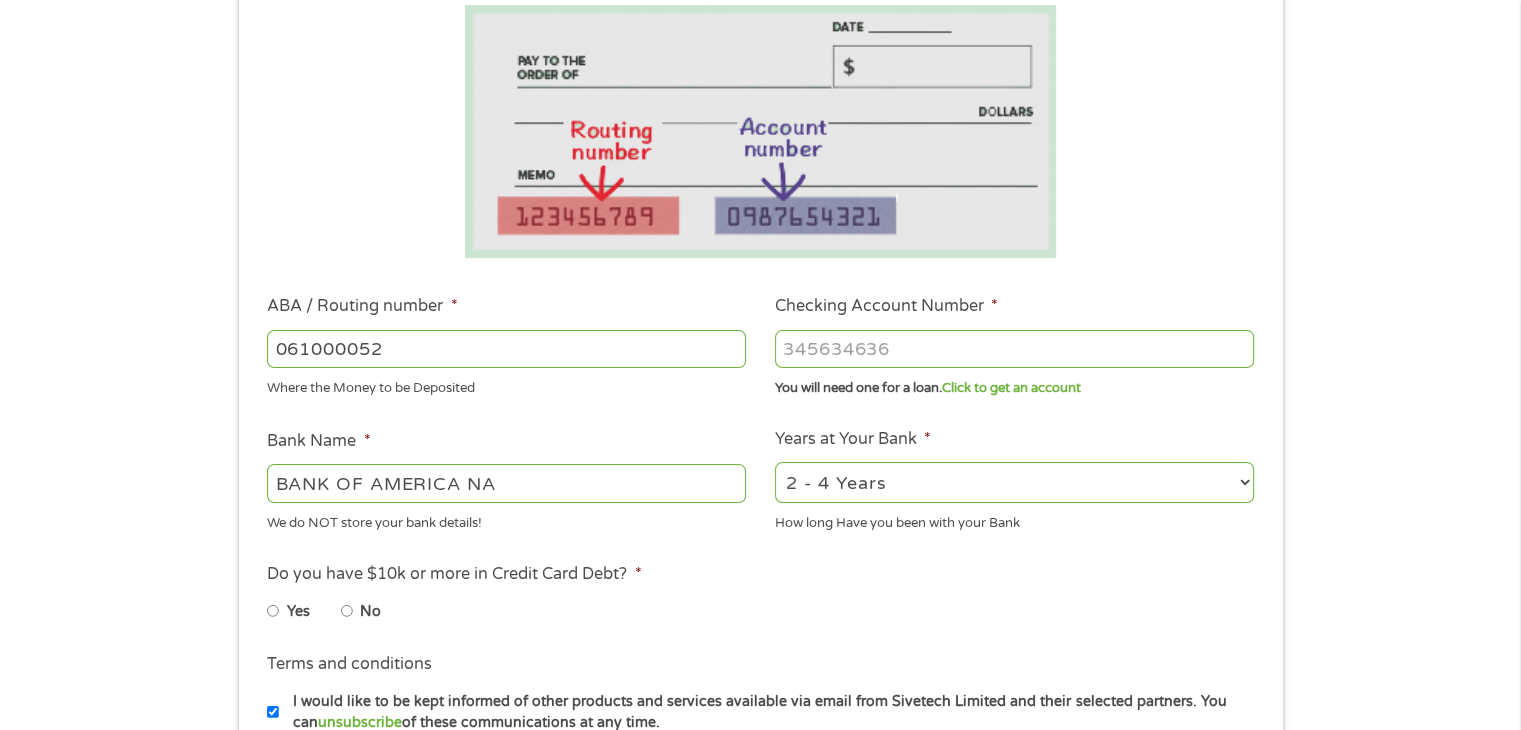 type on "061000052" 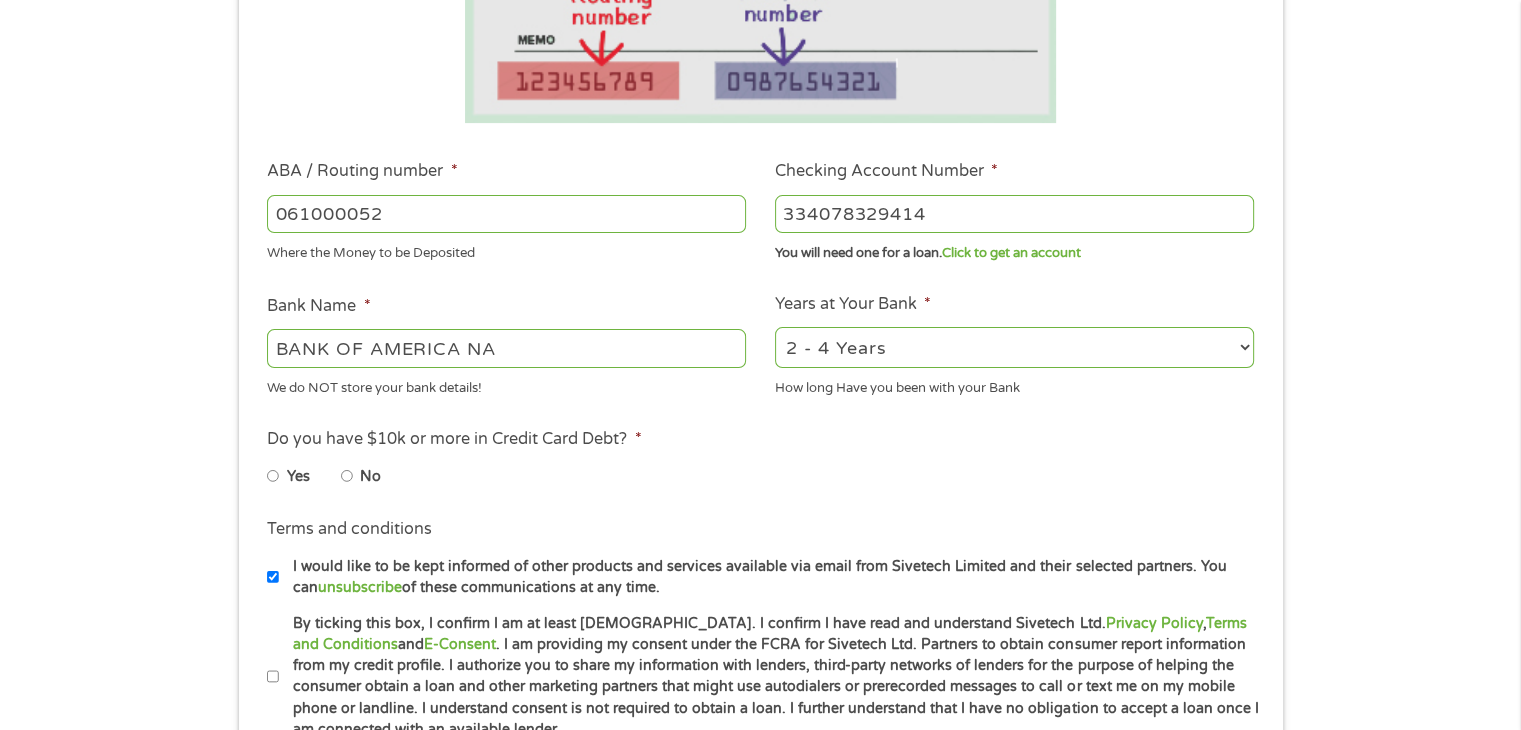 scroll, scrollTop: 487, scrollLeft: 0, axis: vertical 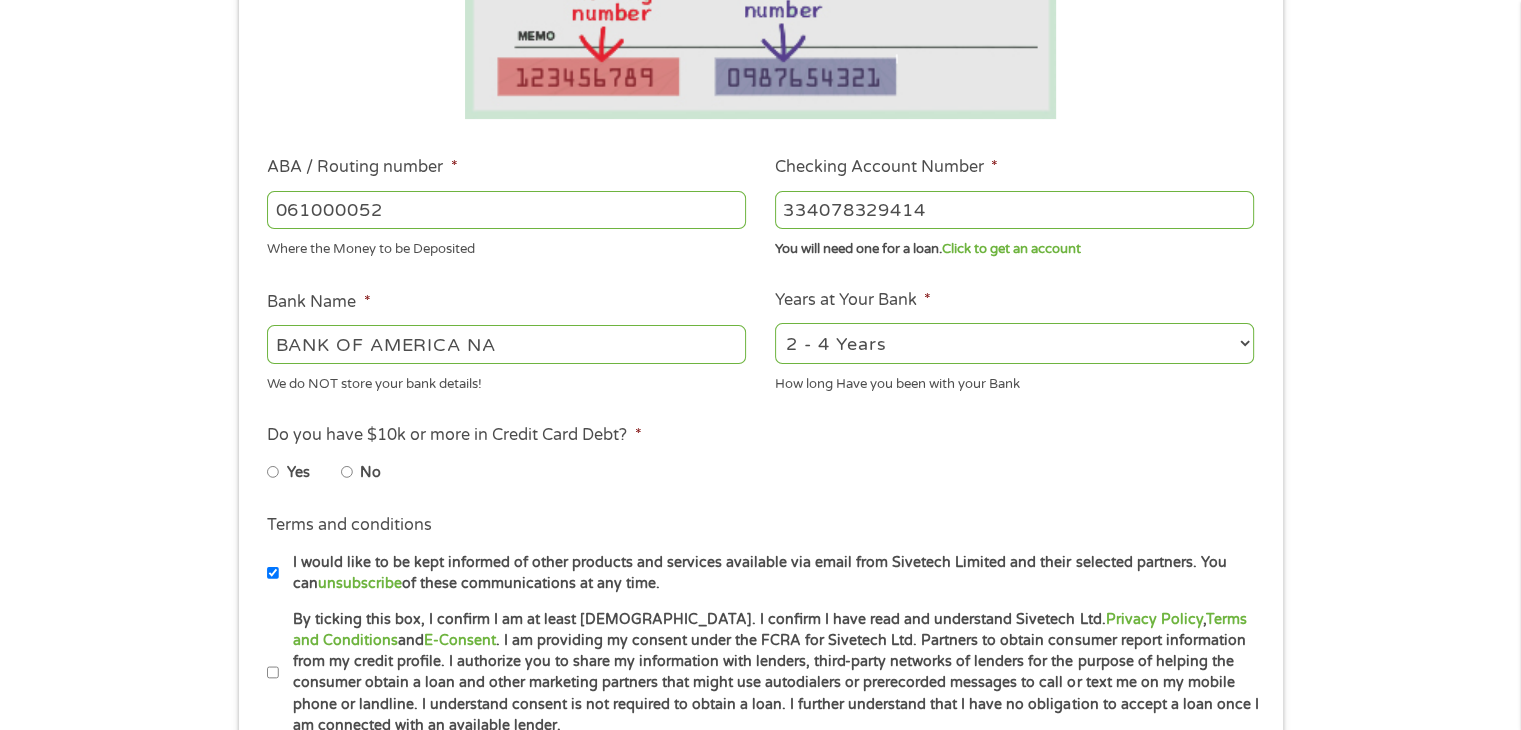 type on "334078329414" 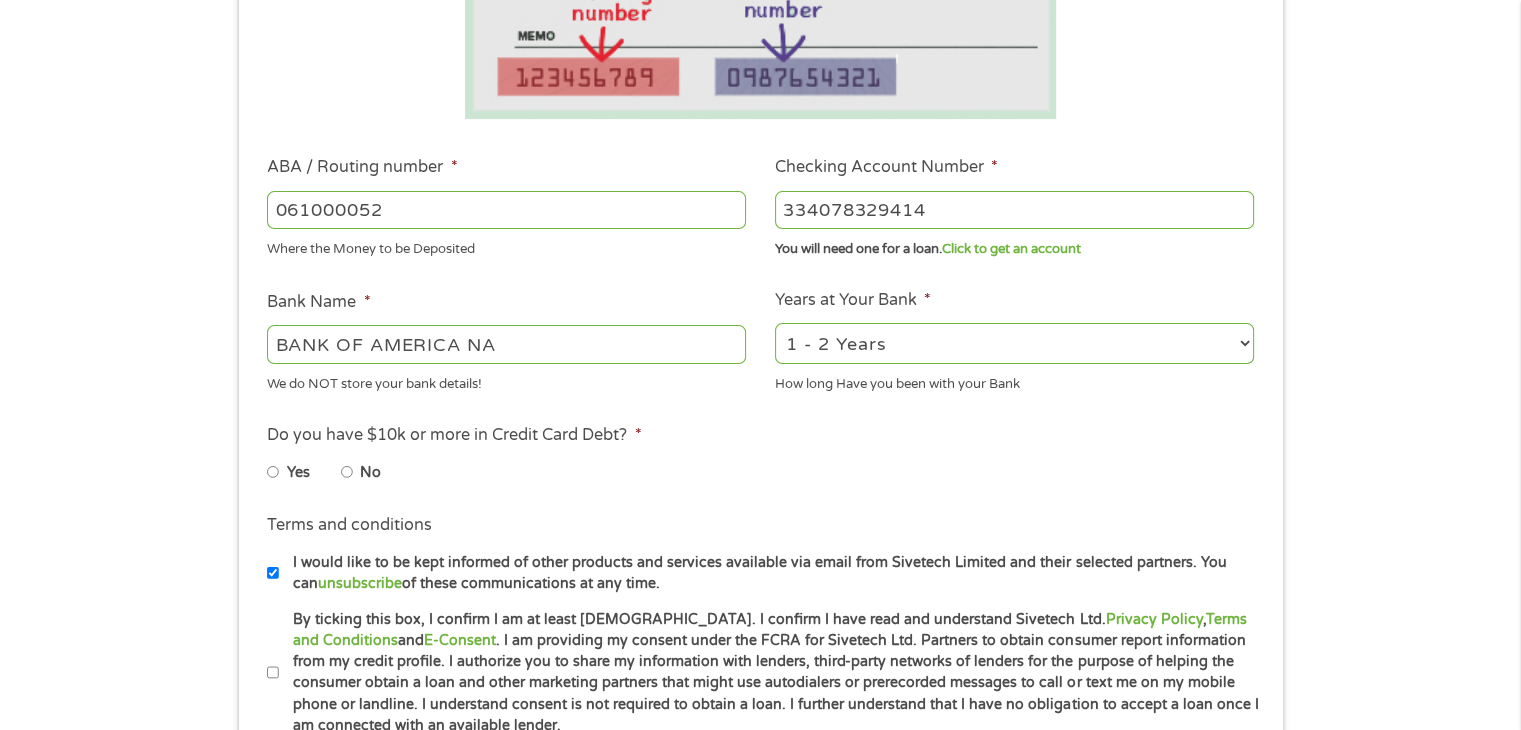 click on "2 - 4 Years 6 - 12 Months 1 - 2 Years Over 4 Years" at bounding box center (1014, 343) 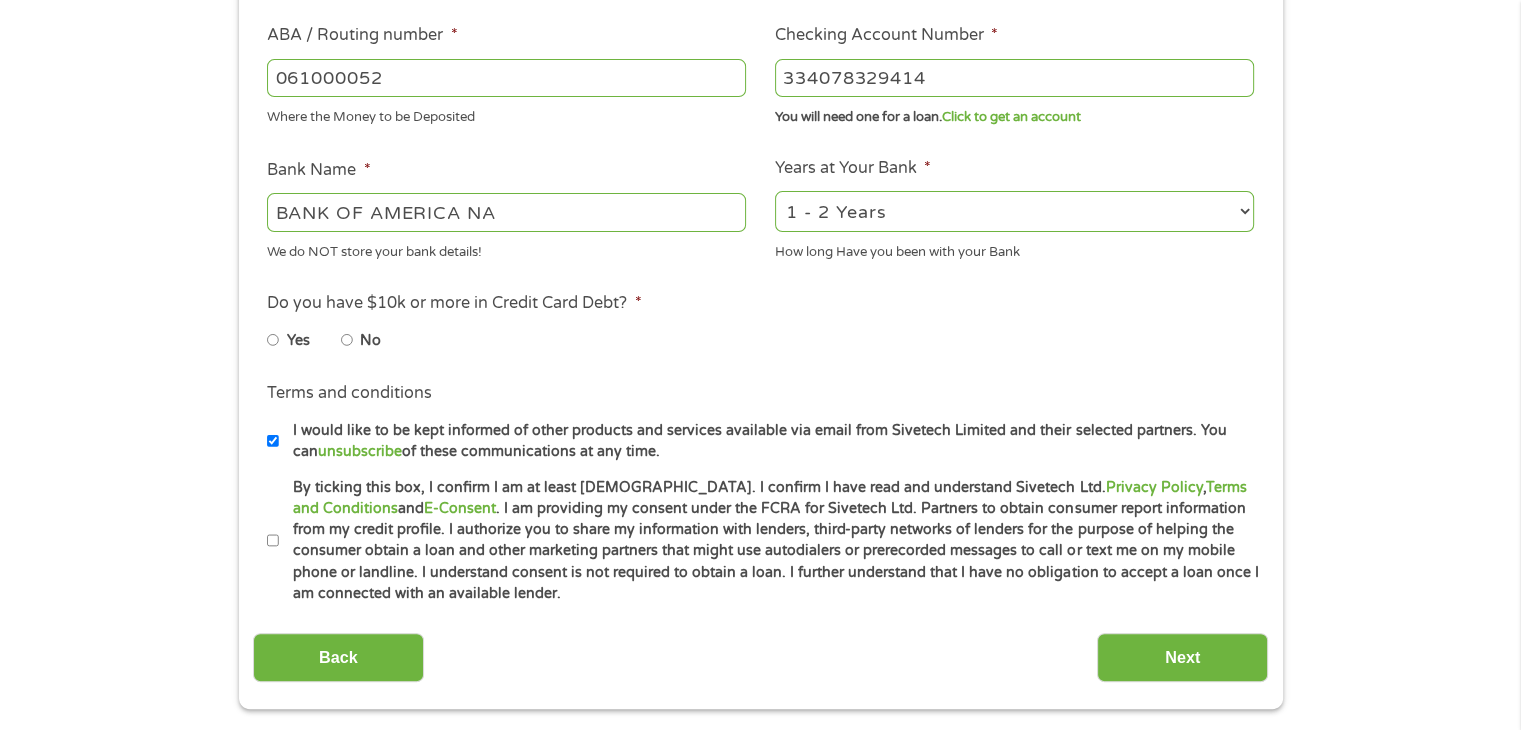 scroll, scrollTop: 622, scrollLeft: 0, axis: vertical 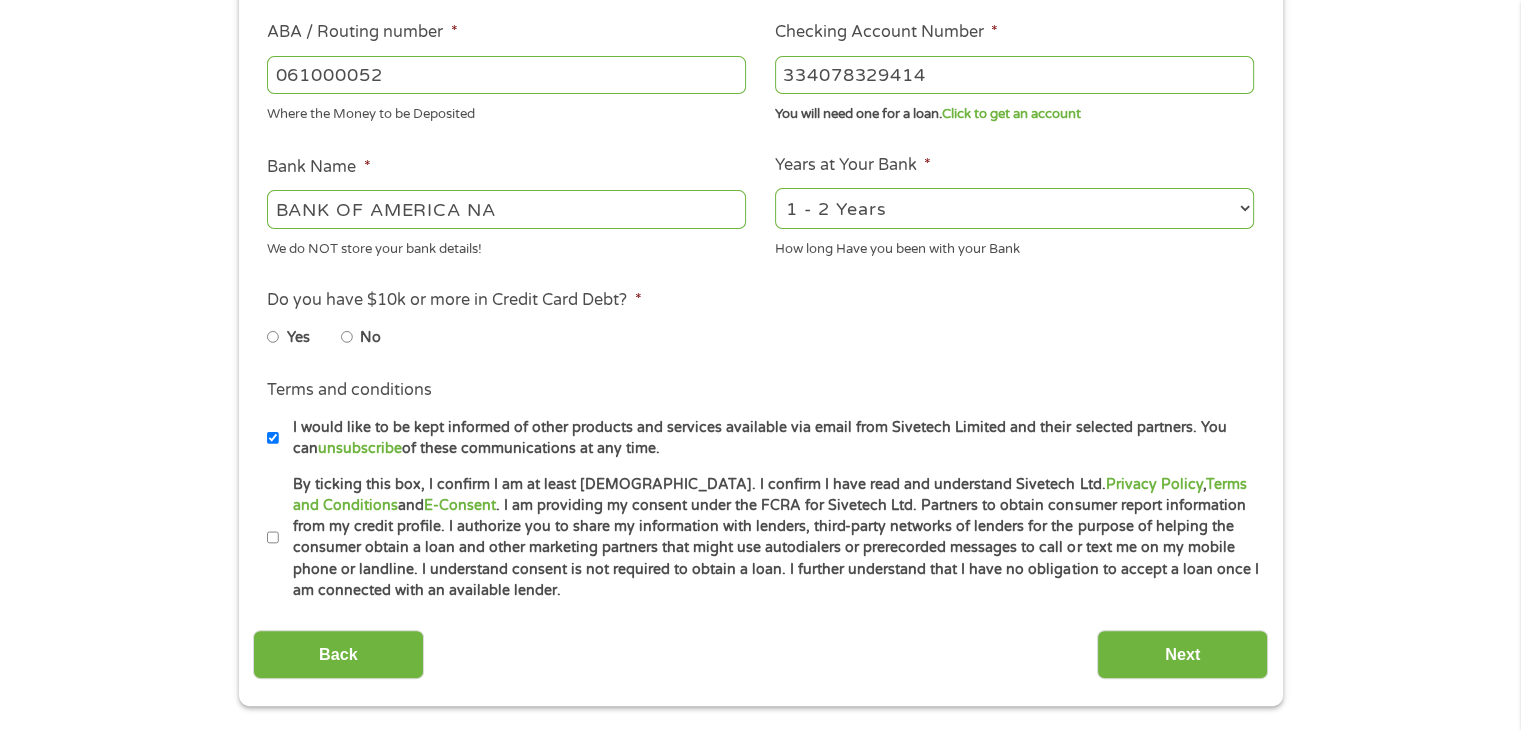 click on "No" at bounding box center [347, 337] 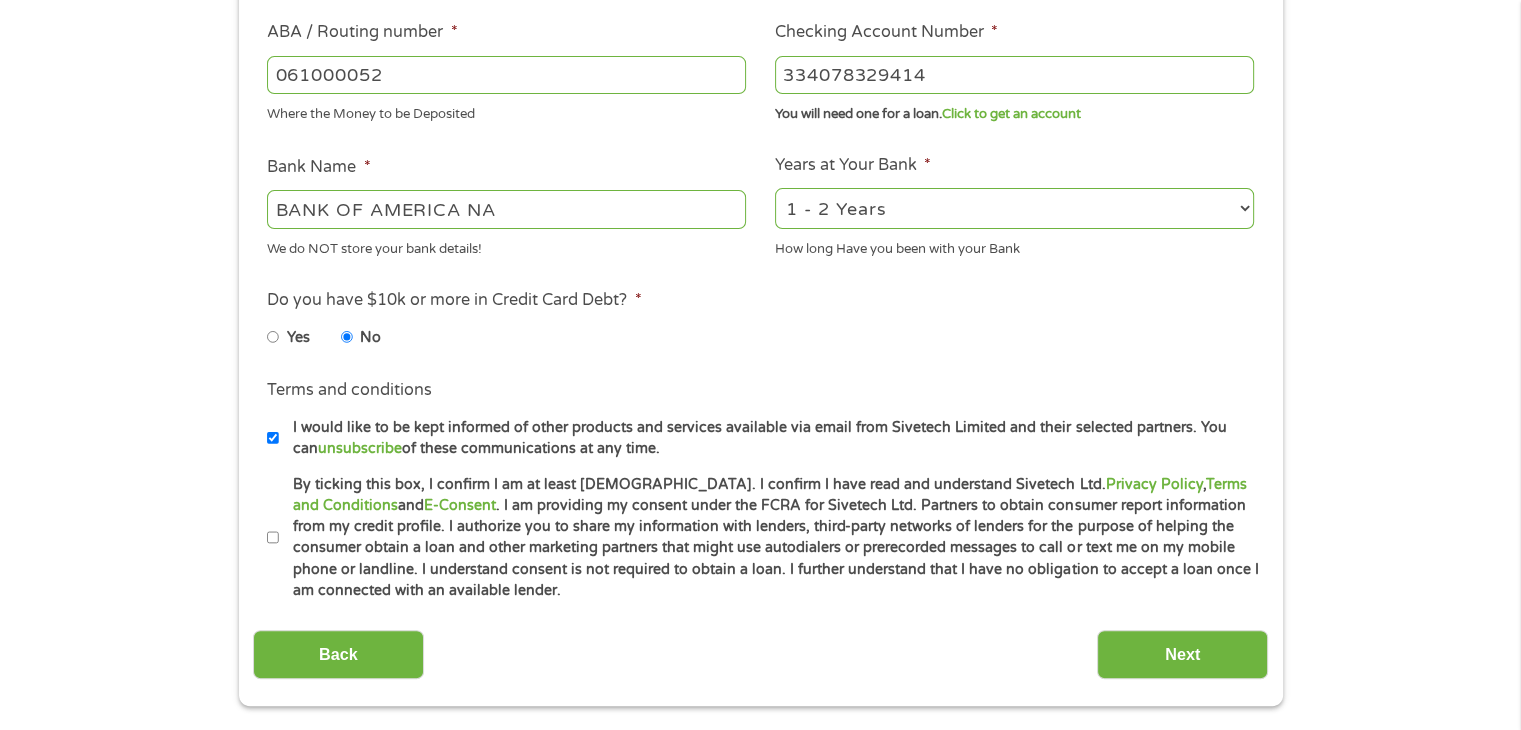 click on "By ticking this box, I confirm I am at least [DEMOGRAPHIC_DATA]. I confirm I have read and understand Sivetech Ltd.  Privacy Policy ,  Terms and Conditions  and  E-Consent . I am providing my consent under the FCRA for Sivetech Ltd. Partners to obtain consumer report information from my credit profile. I authorize you to share my information with lenders, third-party networks of lenders for the purpose of helping the consumer obtain a loan and other marketing partners that might use autodialers or prerecorded messages to call or text me on my mobile phone or landline. I understand consent is not required to obtain a loan. I further understand that I have no obligation to accept a loan once I am connected with an available lender." at bounding box center [273, 538] 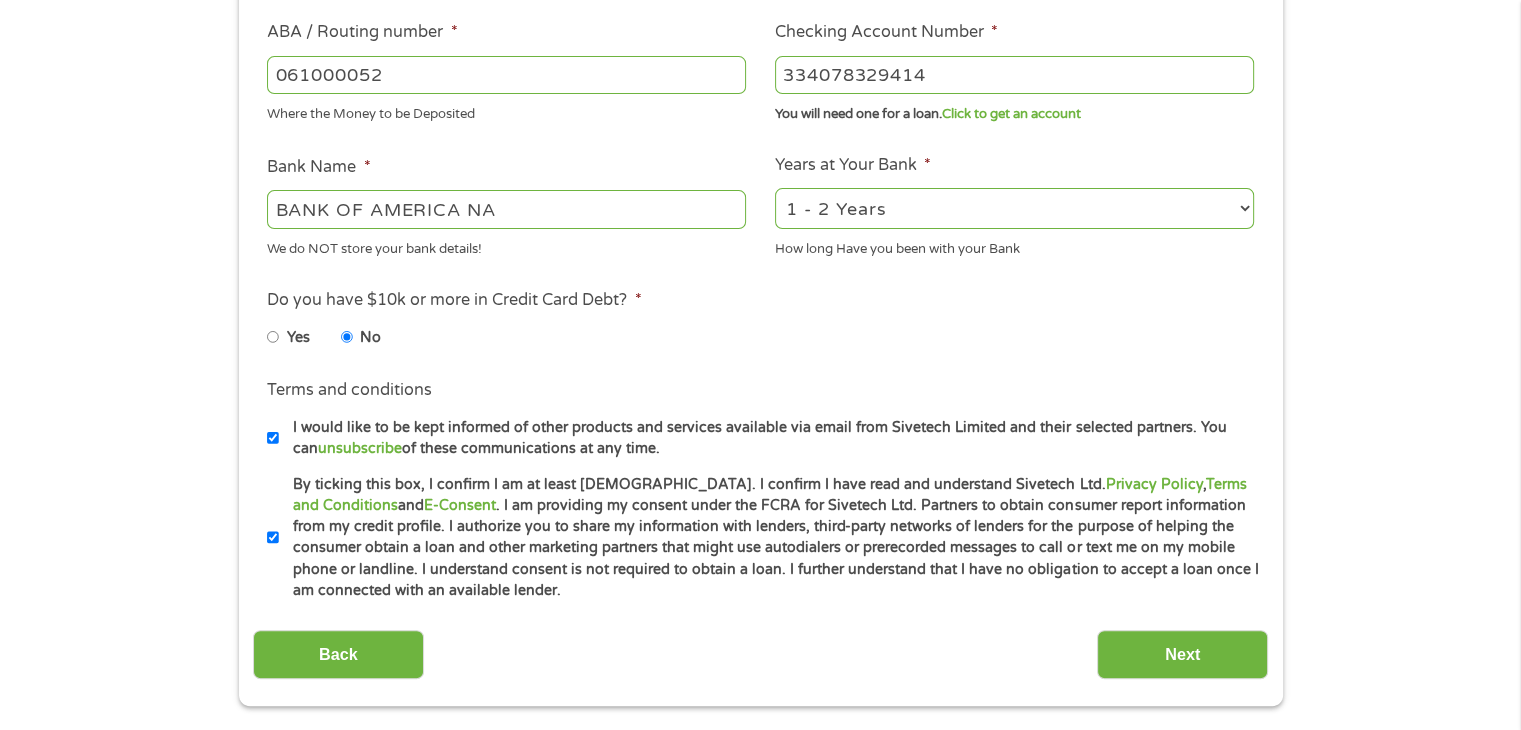 click on "I would like to be kept informed of other products and services available via email from Sivetech Limited and their selected partners. You can   unsubscribe   of these communications at any time." at bounding box center [273, 438] 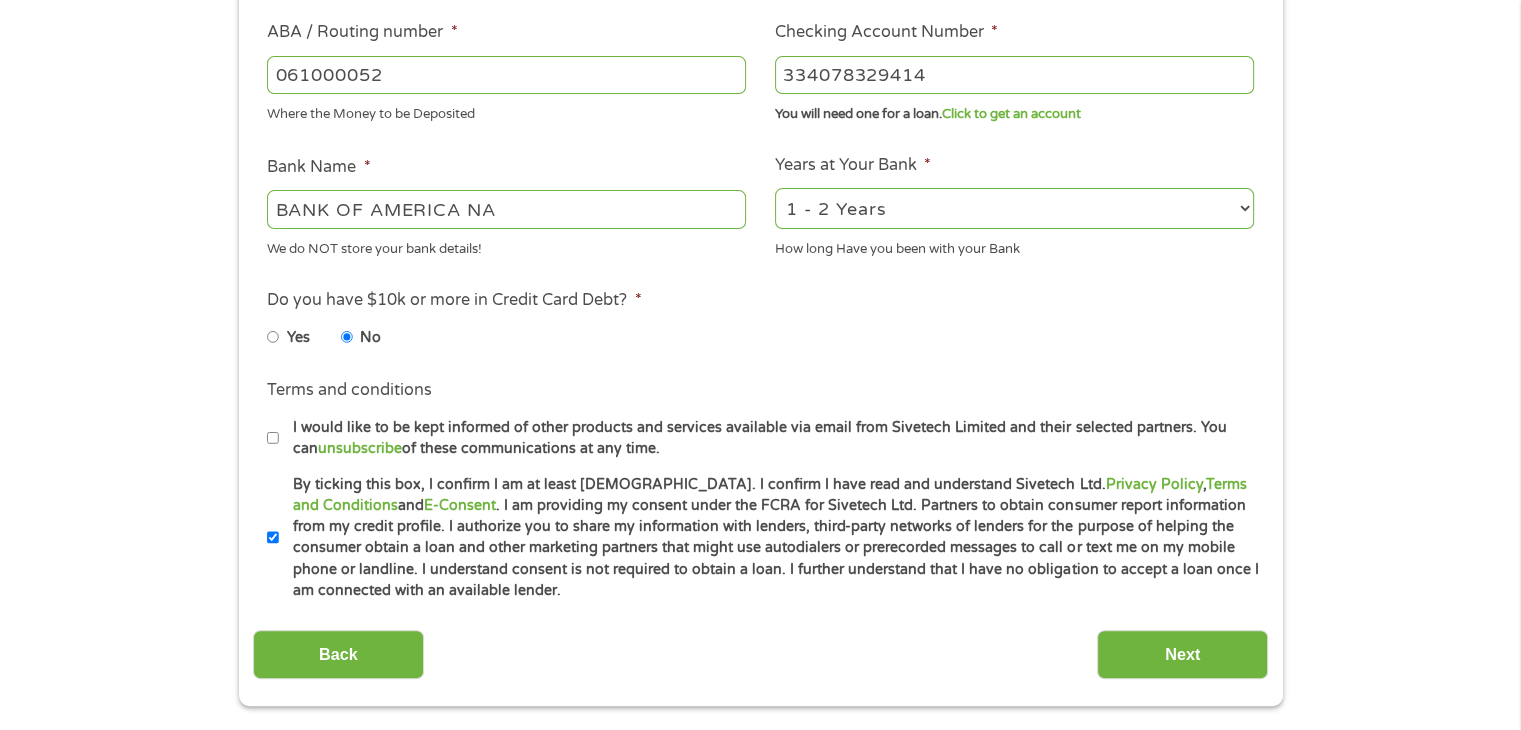 click on "This field is hidden when viewing the form gclid Cj0KCQjw-NfDBhDyARIsAD-ILeClUdF7Ewy7FPWzV1VsI8-K0tI4Sh1sPWBsxLIJfxiUV7NmZQYk1K8aAujQEALw_wcB This field is hidden when viewing the form Referrer [URL][DOMAIN_NAME][DATE] This field is hidden when viewing the form Source adwords This field is hidden when viewing the form Campaign 22082442849 This field is hidden when viewing the form Medium adwords This field is hidden when viewing the form adgroup 171710593894 This field is hidden when viewing the form creative 711057811186 This field is hidden when viewing the form position keyword matchtype b c" at bounding box center [761, 159] 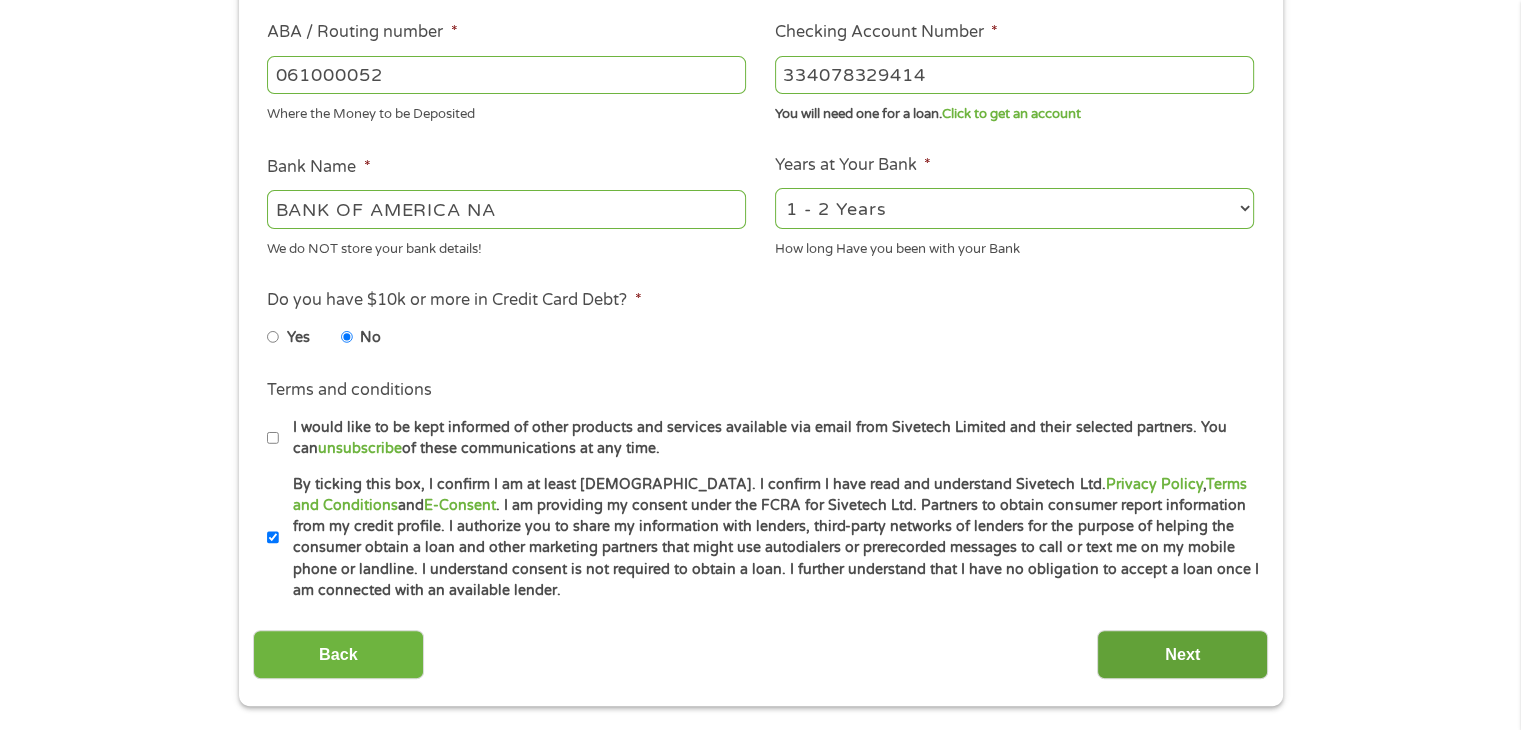 click on "Next" at bounding box center (1182, 654) 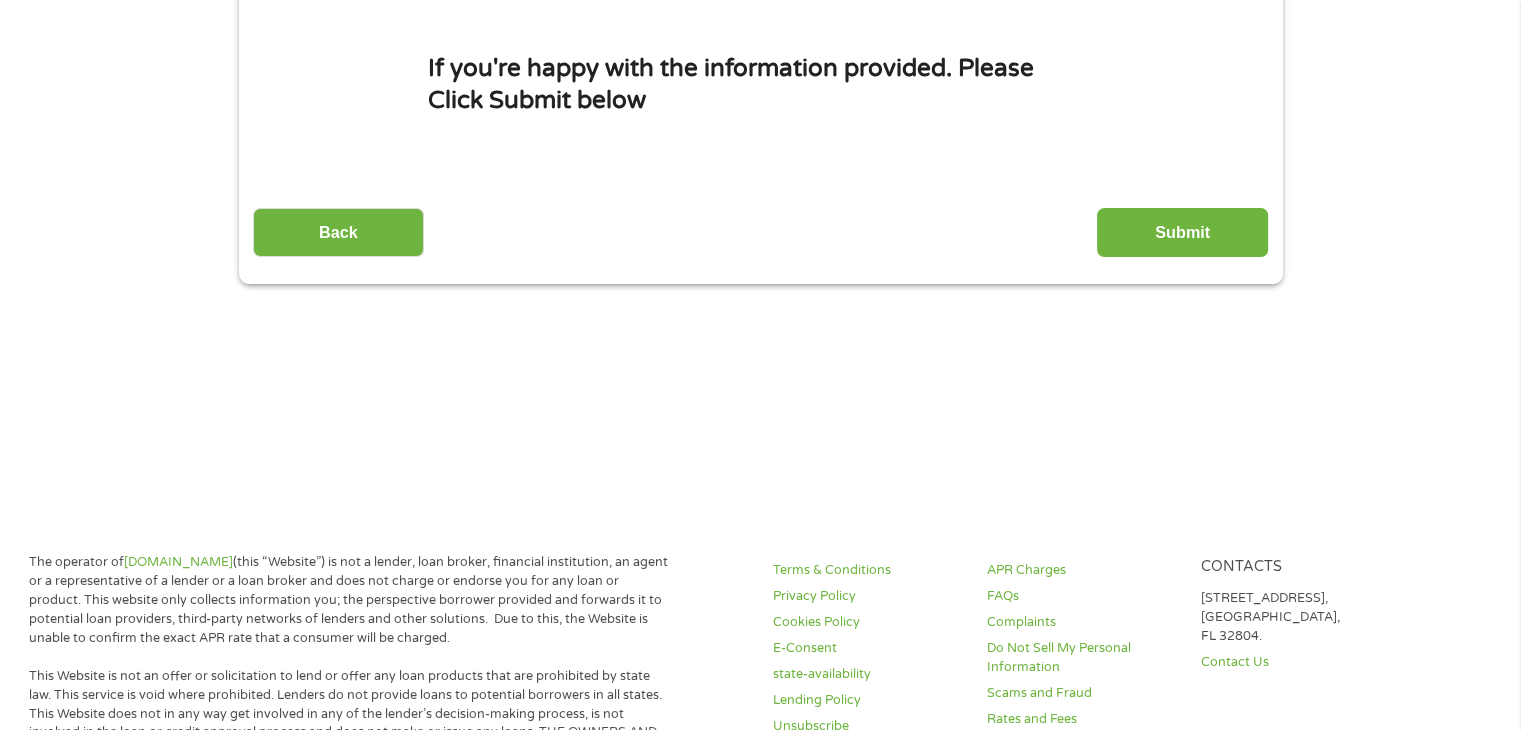 scroll, scrollTop: 0, scrollLeft: 0, axis: both 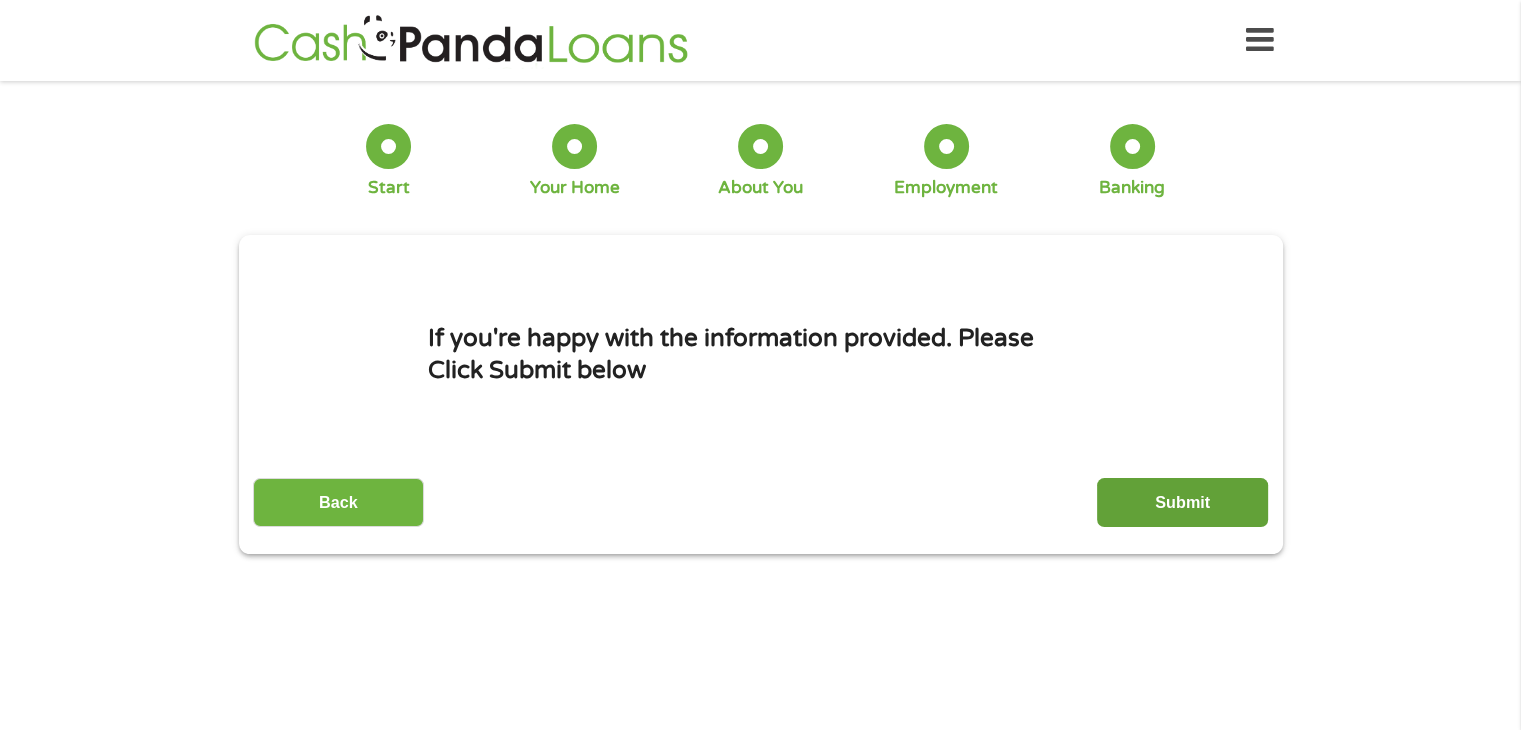 click on "Submit" at bounding box center [1182, 502] 